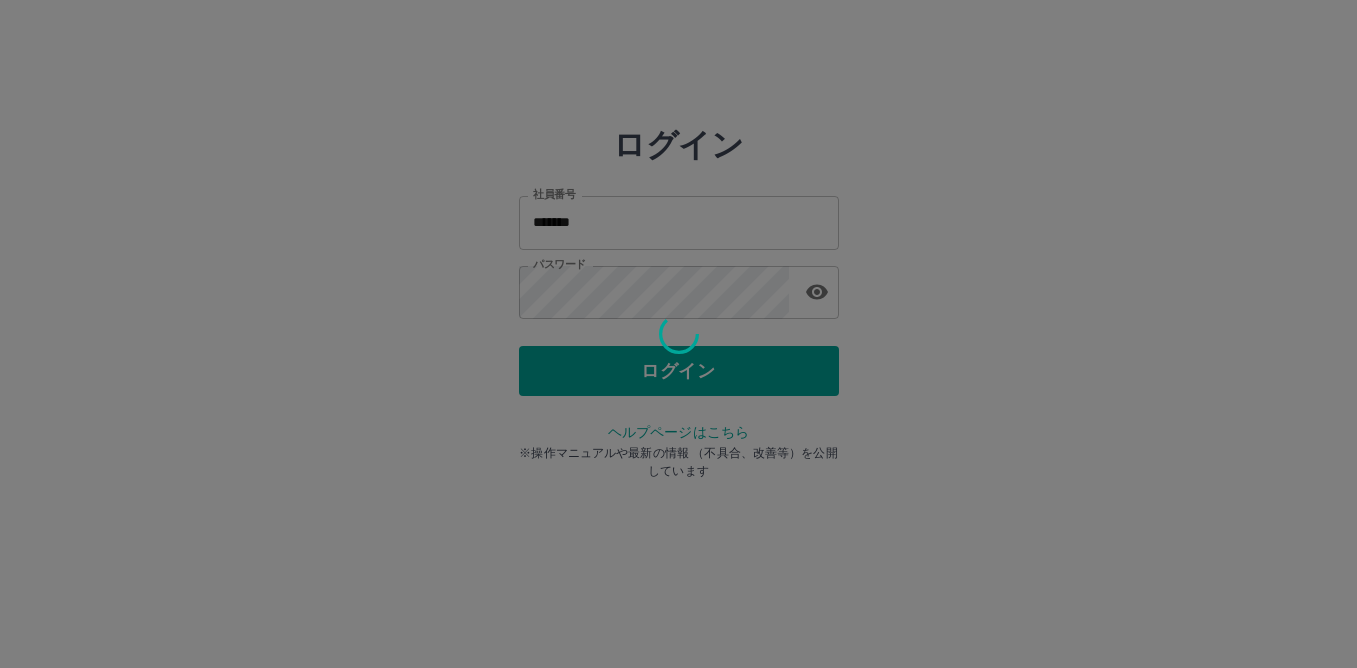 scroll, scrollTop: 0, scrollLeft: 0, axis: both 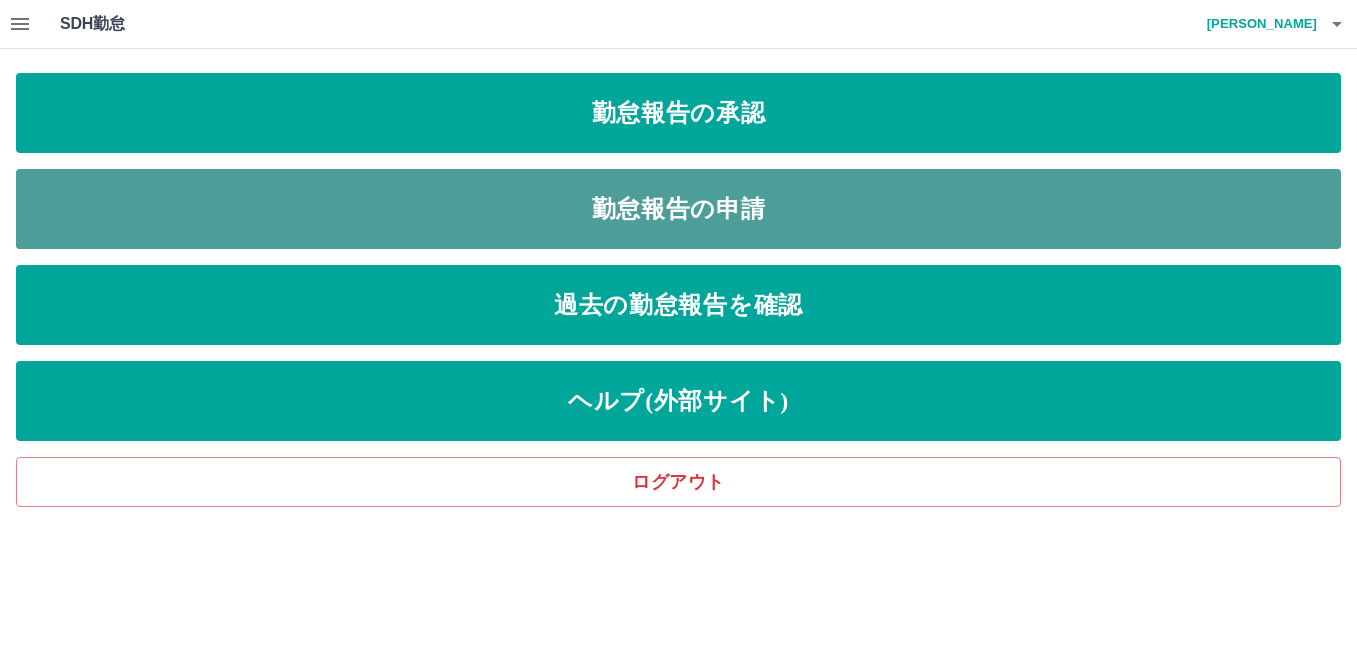 click on "勤怠報告の申請" at bounding box center [678, 209] 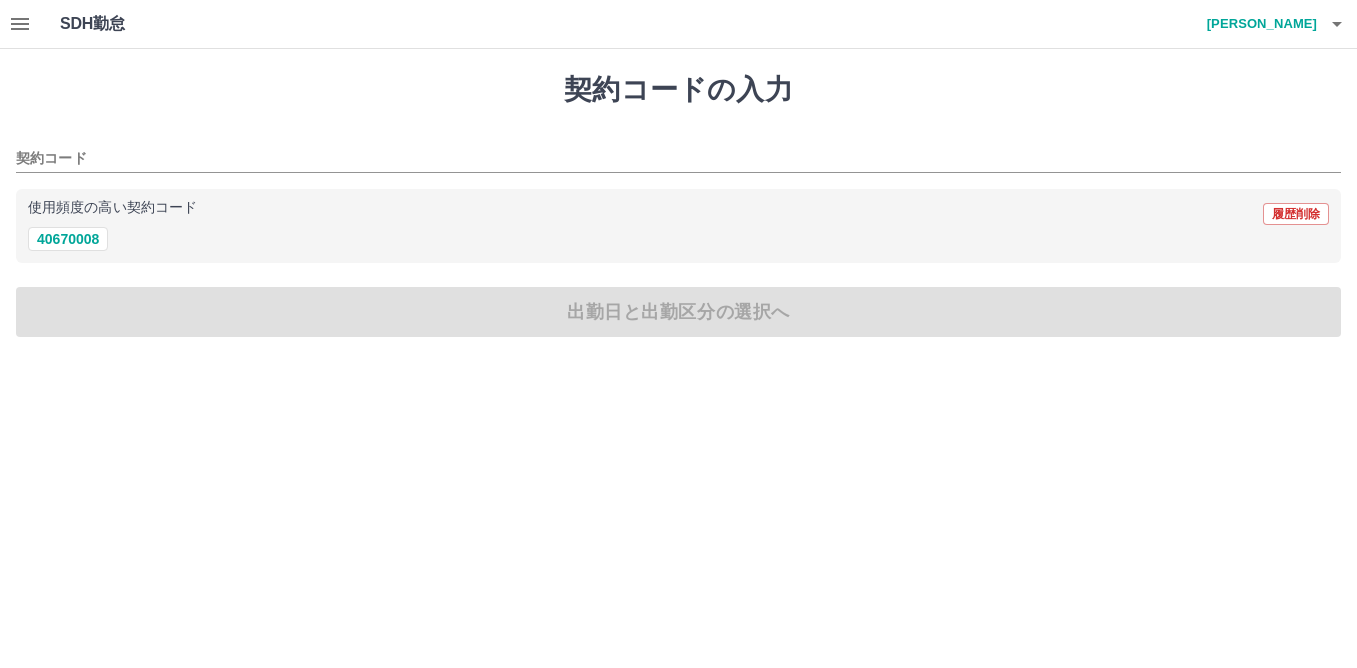 click on "40670008" at bounding box center (68, 239) 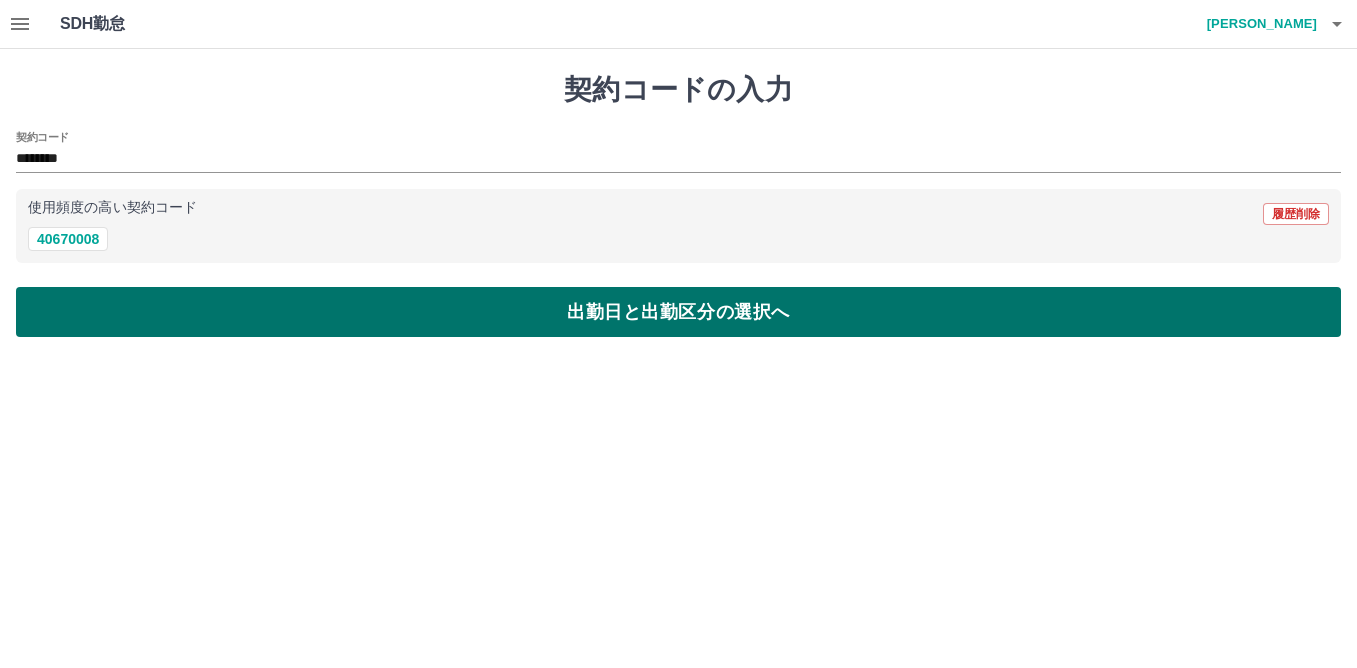 click on "出勤日と出勤区分の選択へ" at bounding box center (678, 312) 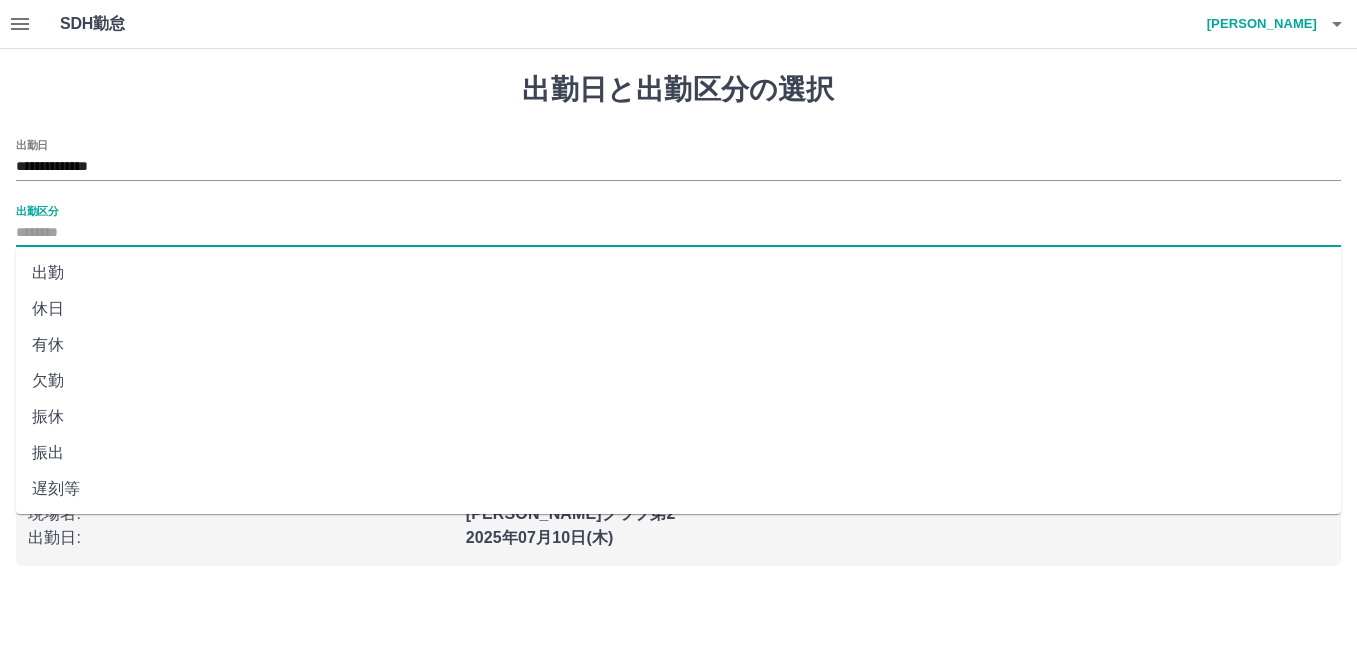 click on "出勤区分" at bounding box center [678, 233] 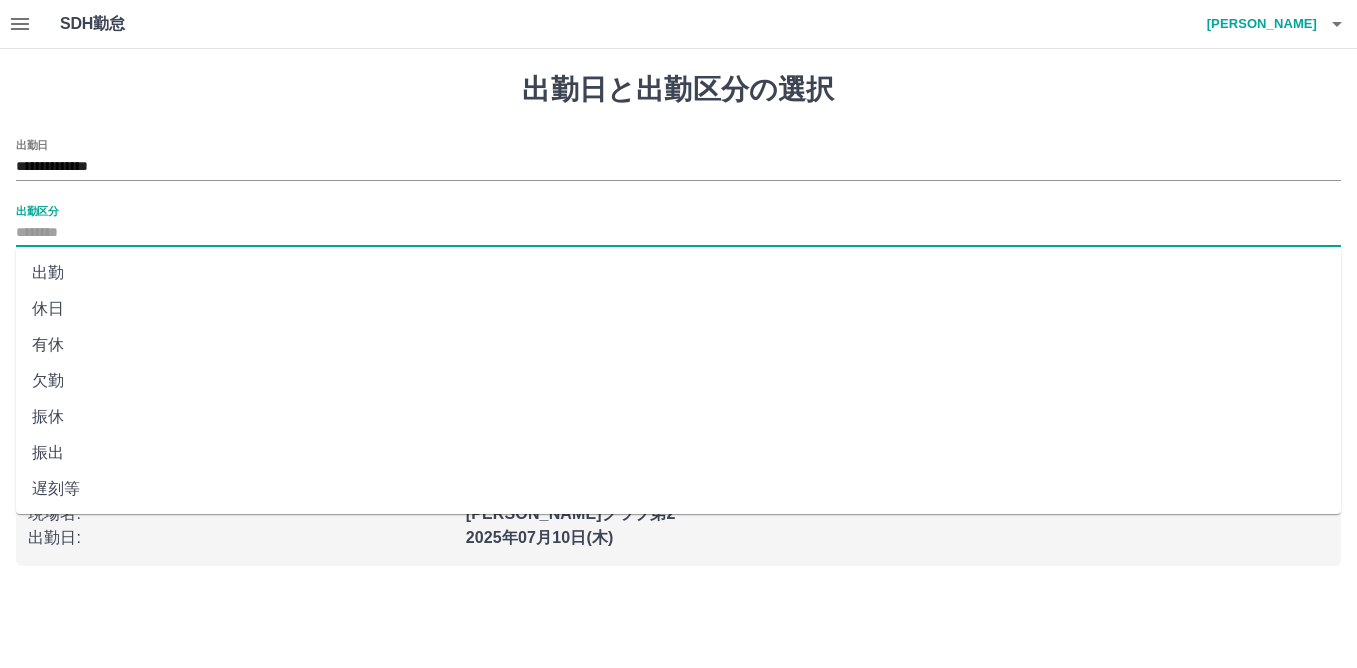 click on "出勤" at bounding box center (678, 273) 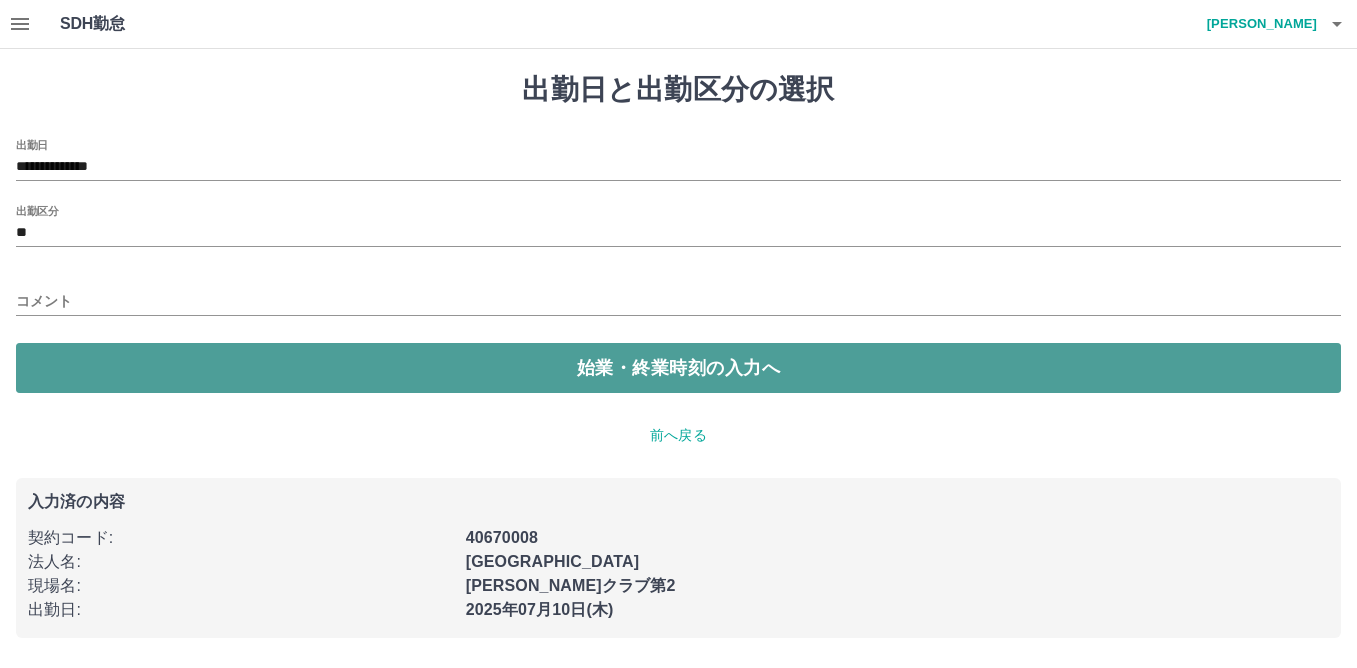 click on "始業・終業時刻の入力へ" at bounding box center (678, 368) 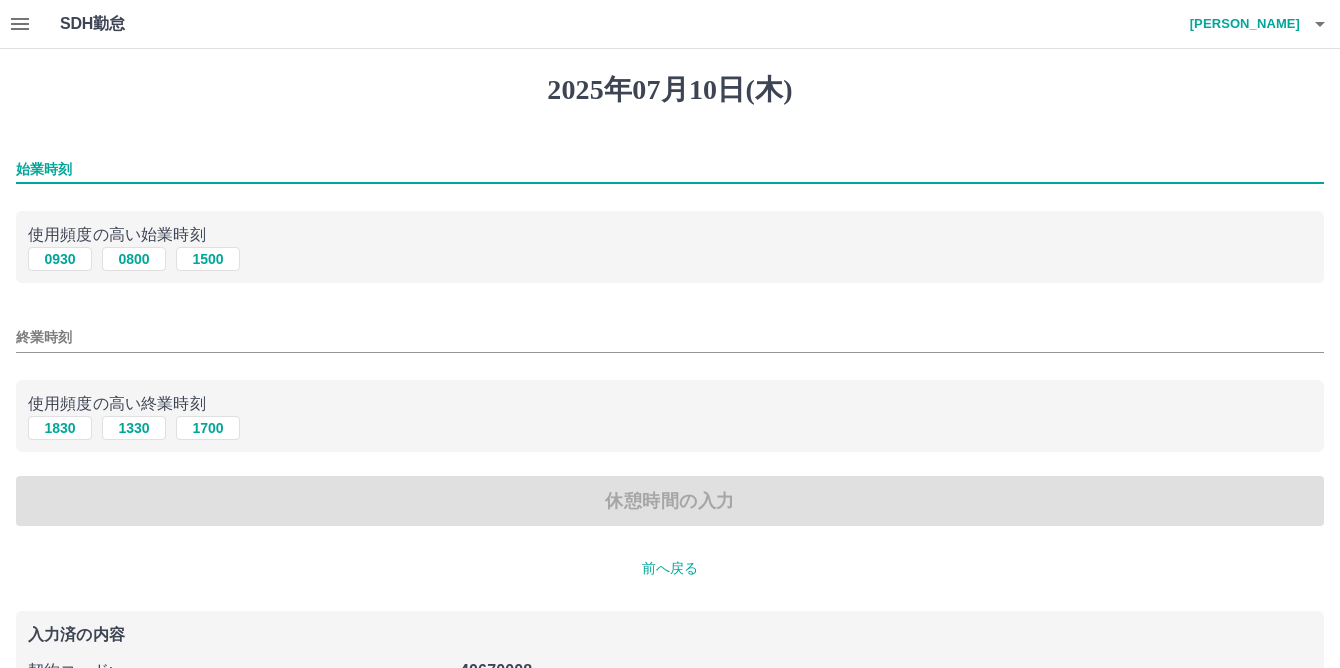 click on "始業時刻" at bounding box center (670, 169) 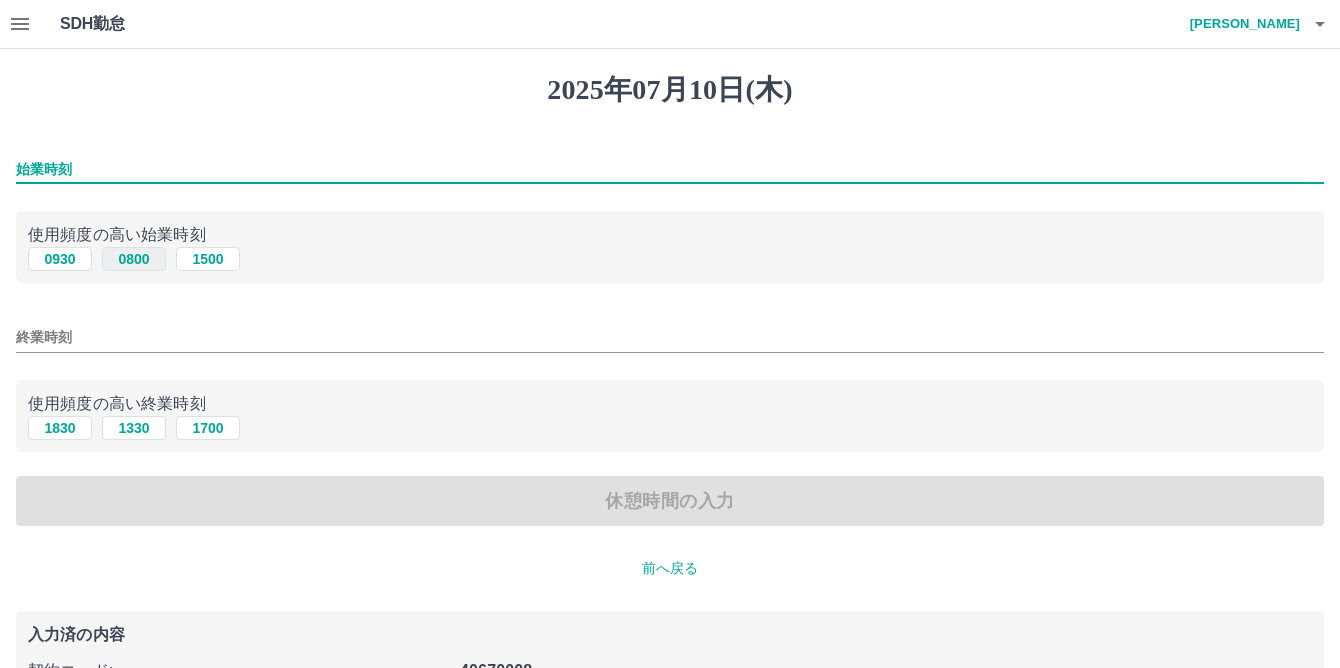 type on "****" 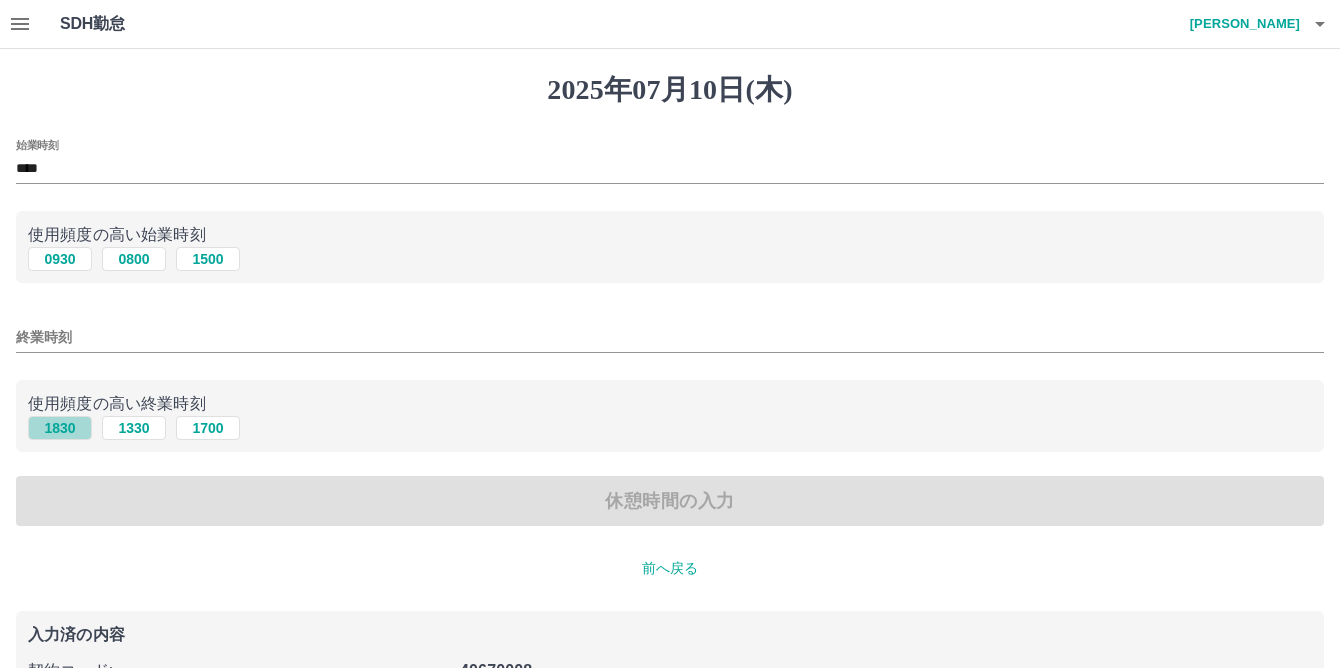 click on "1830" at bounding box center [60, 428] 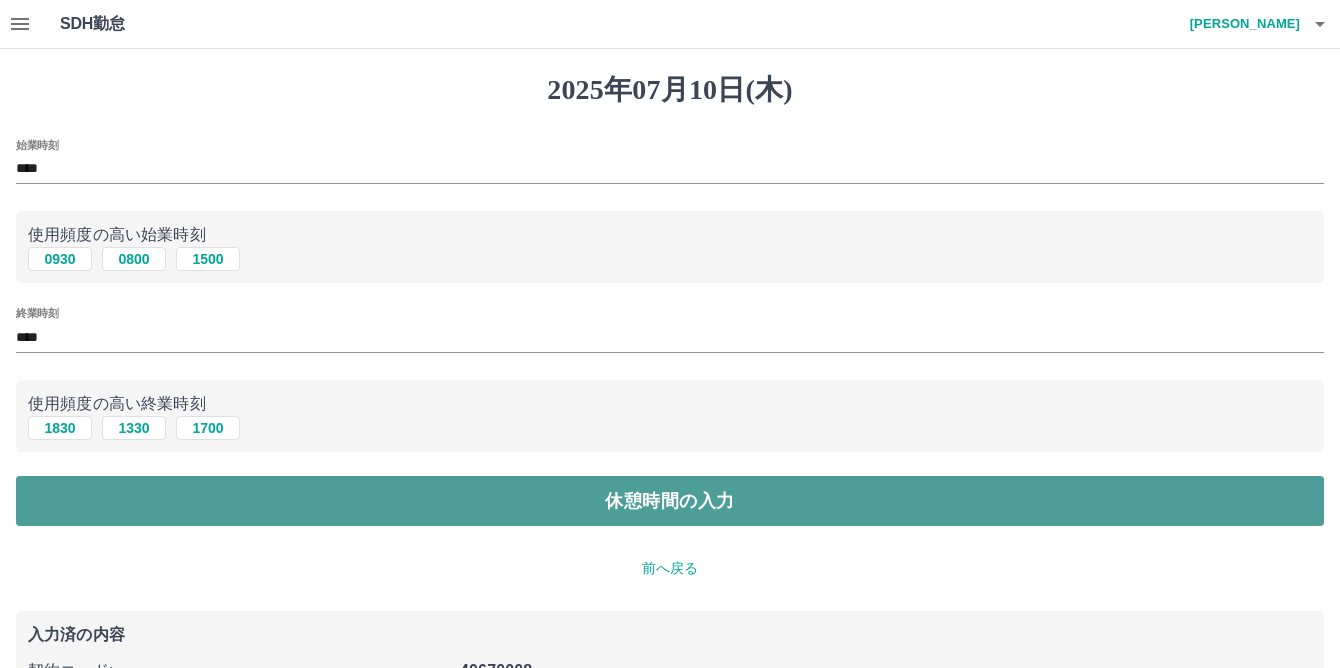 click on "休憩時間の入力" at bounding box center [670, 501] 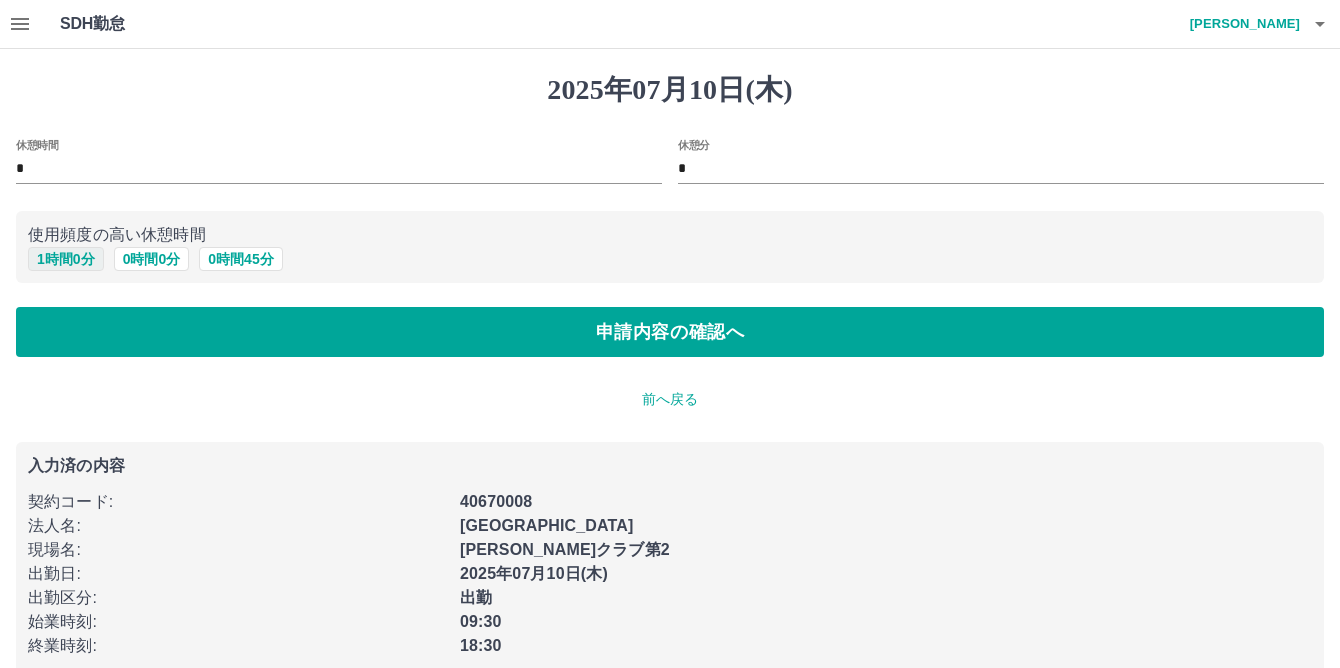 click on "1 時間 0 分" at bounding box center (66, 259) 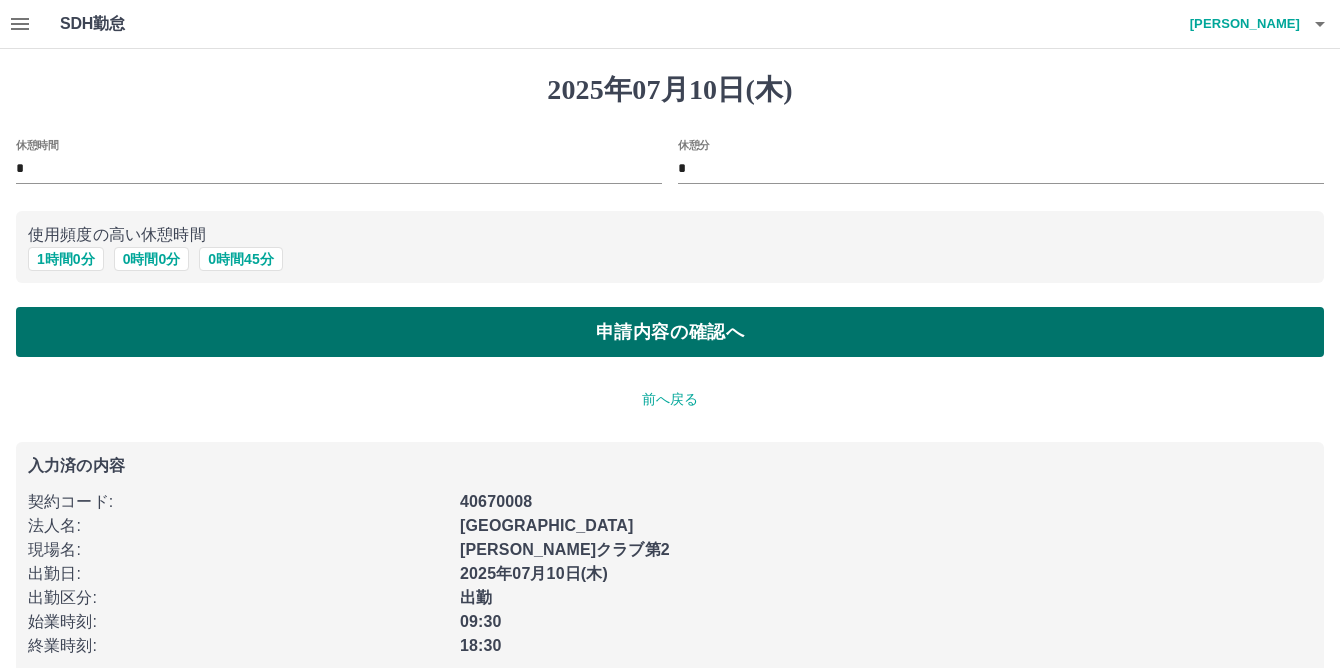 click on "申請内容の確認へ" at bounding box center (670, 332) 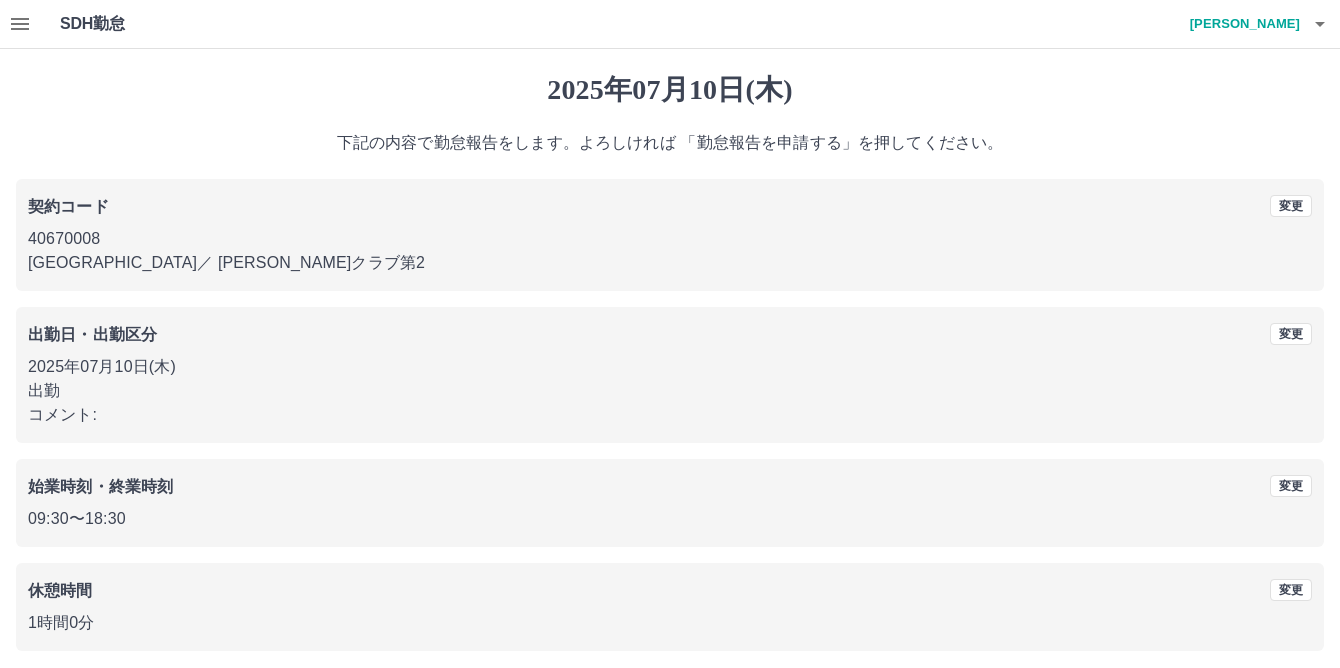 scroll, scrollTop: 81, scrollLeft: 0, axis: vertical 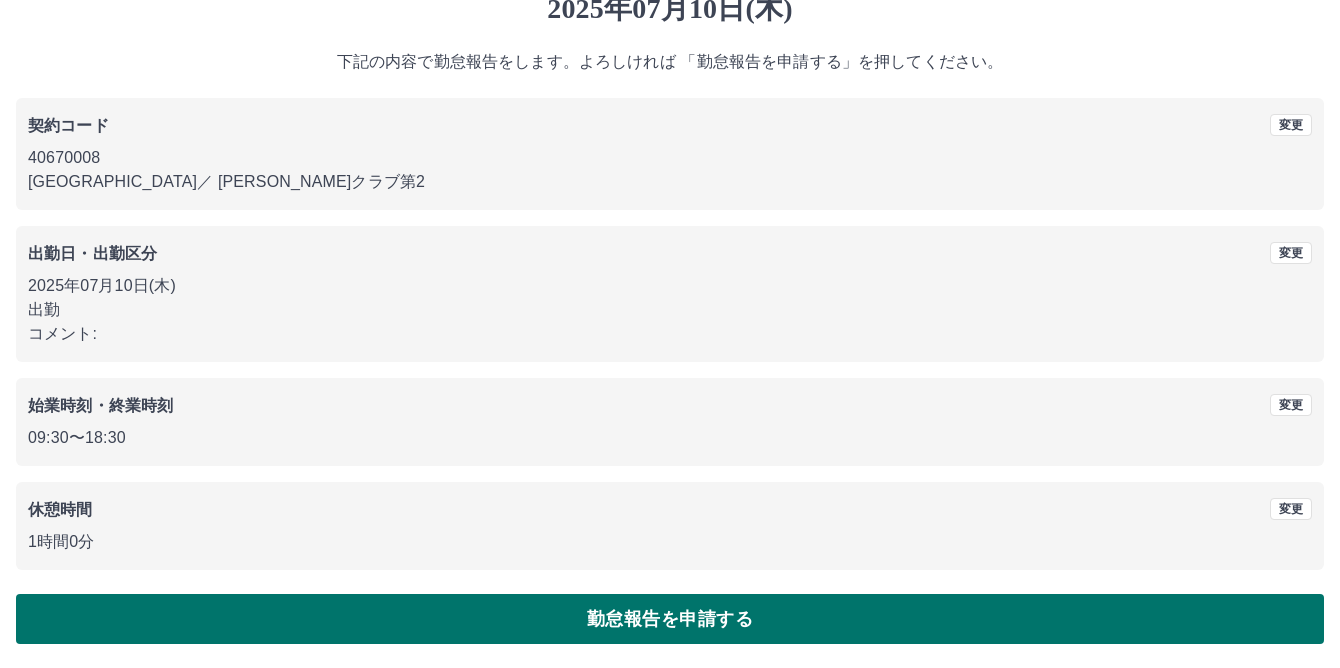 click on "勤怠報告を申請する" at bounding box center [670, 619] 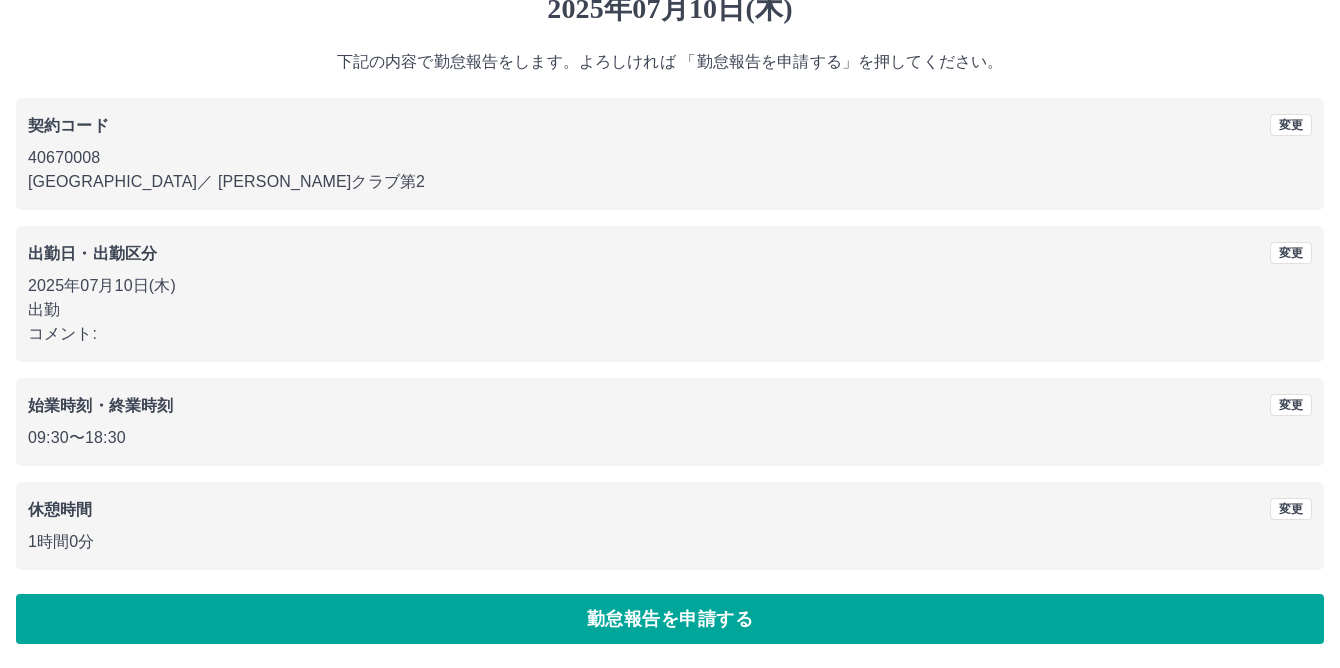 scroll, scrollTop: 0, scrollLeft: 0, axis: both 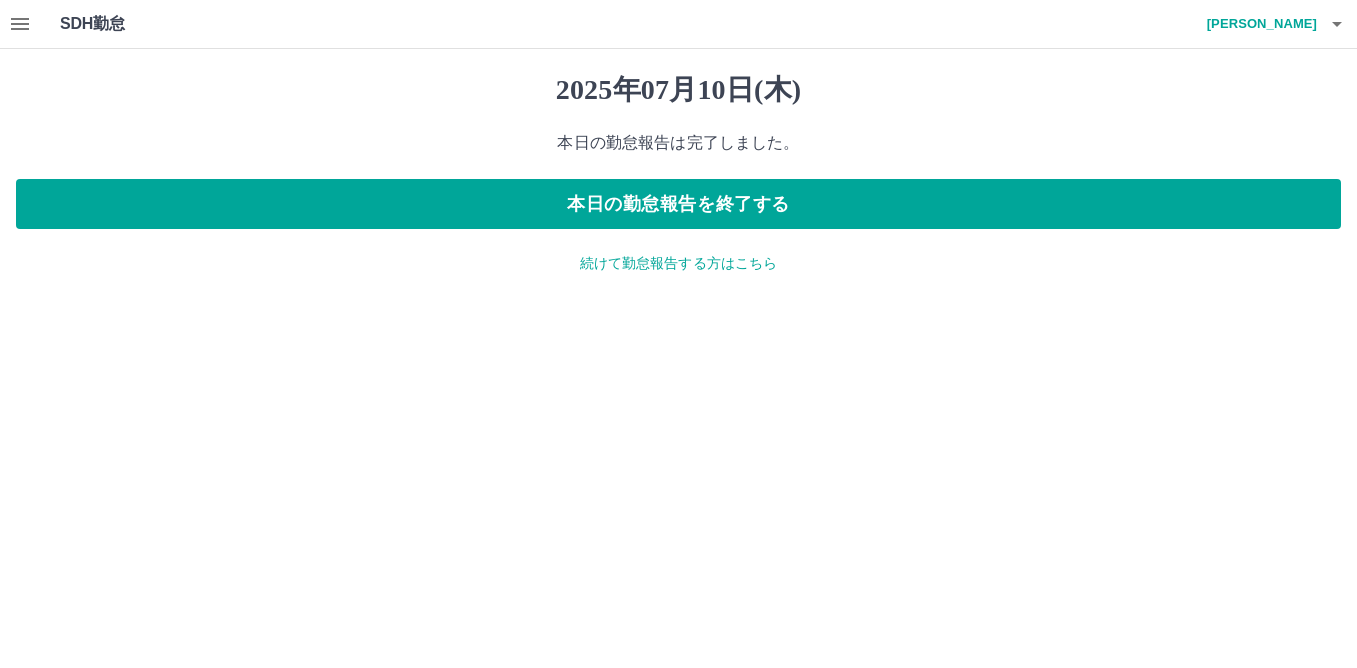click on "続けて勤怠報告する方はこちら" at bounding box center [678, 263] 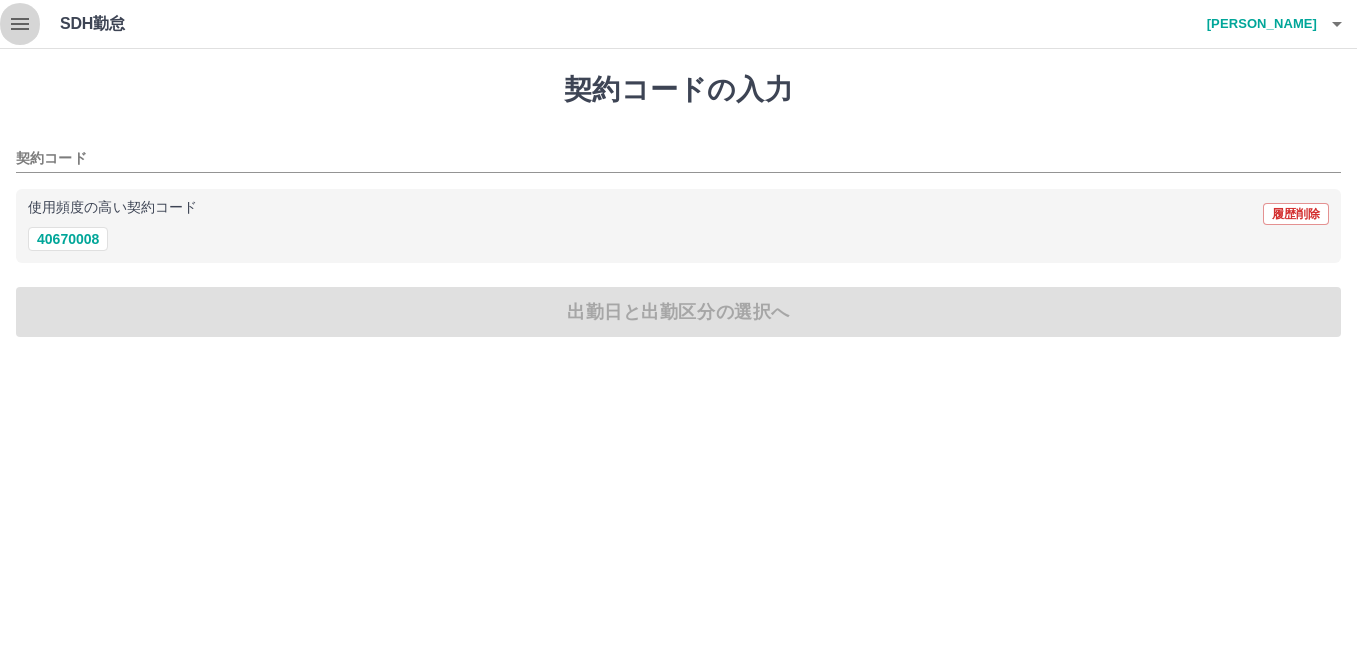 click 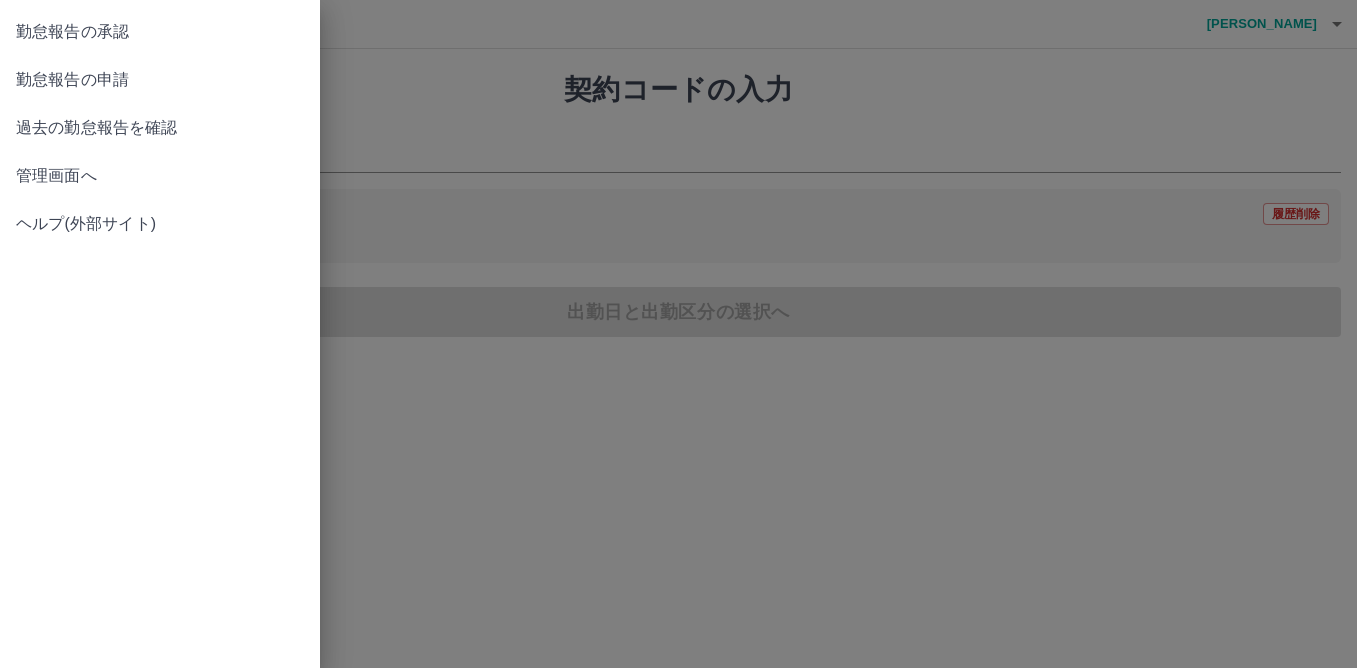 click on "勤怠報告の承認" at bounding box center (160, 32) 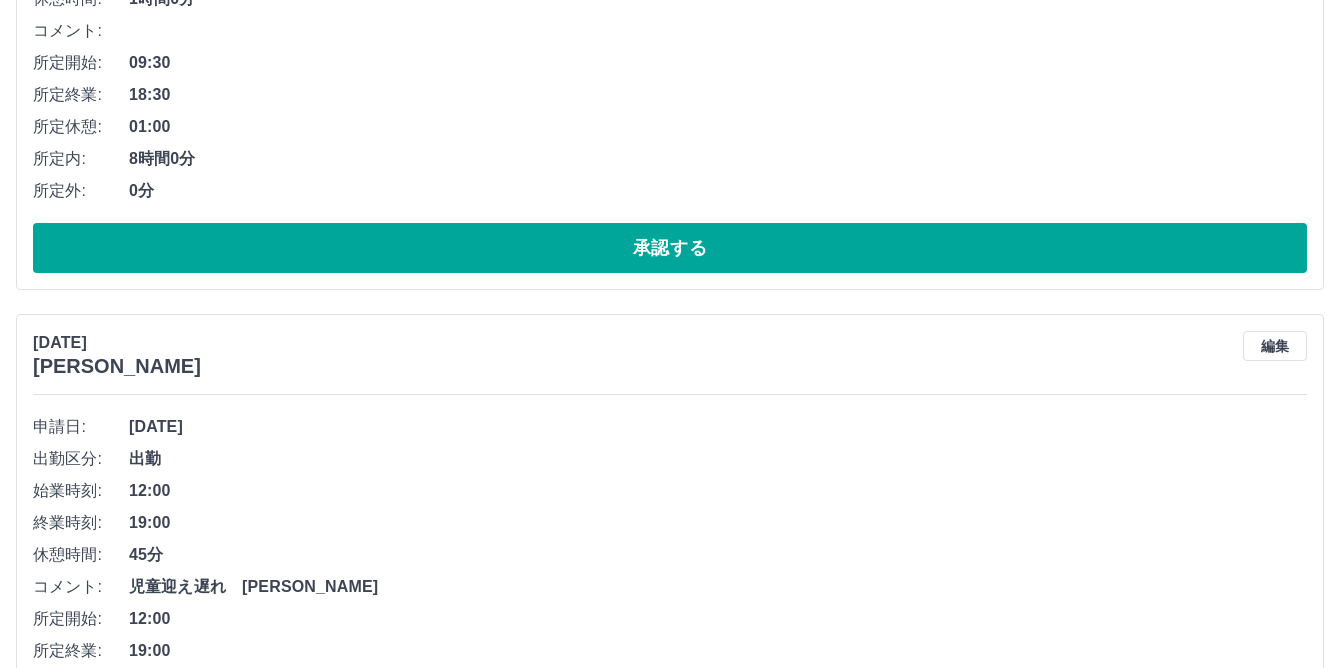 scroll, scrollTop: 738, scrollLeft: 0, axis: vertical 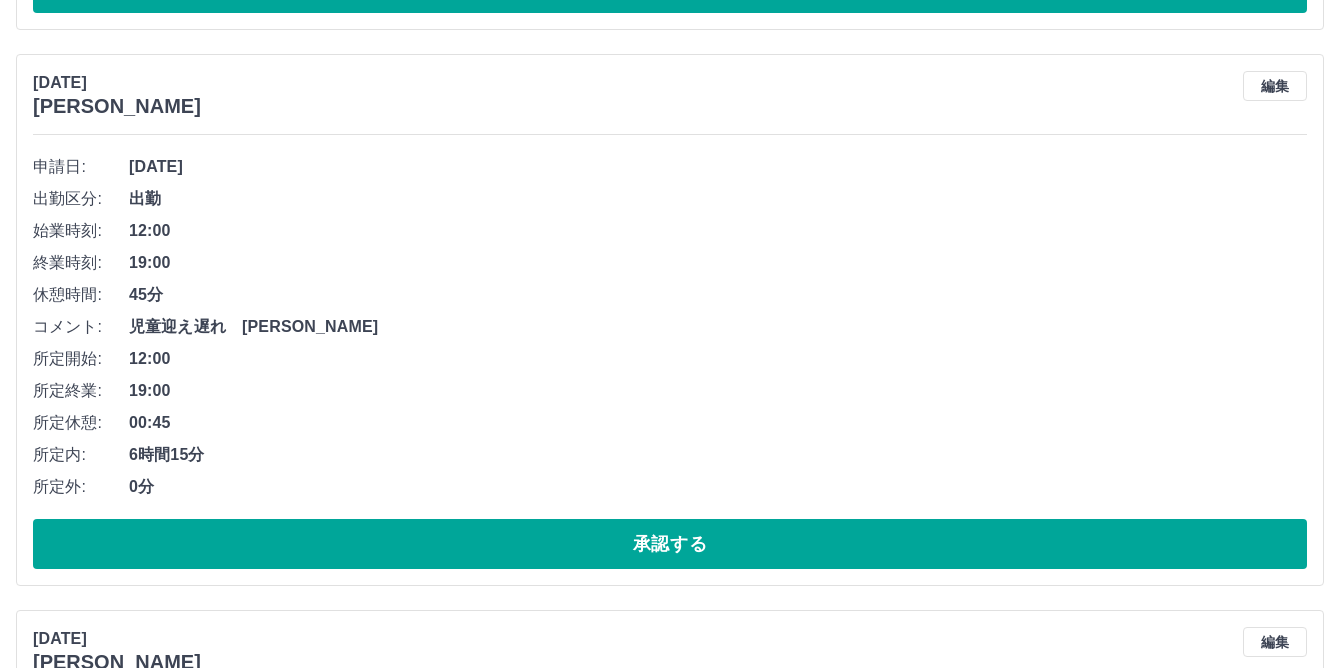 click on "[DATE] [PERSON_NAME] 編集 申請日: [DATE] 出勤区分: 出勤 始業時刻: 12:00 終業時刻: 19:00 休憩時間: 45分 コメント: 児童迎え遅れ　[PERSON_NAME] 所定開始: 12:00 所定終業: 19:00 所定休憩: 00:45 所定内: 6時間15分 所定外: 0分 承認する" at bounding box center [670, 320] 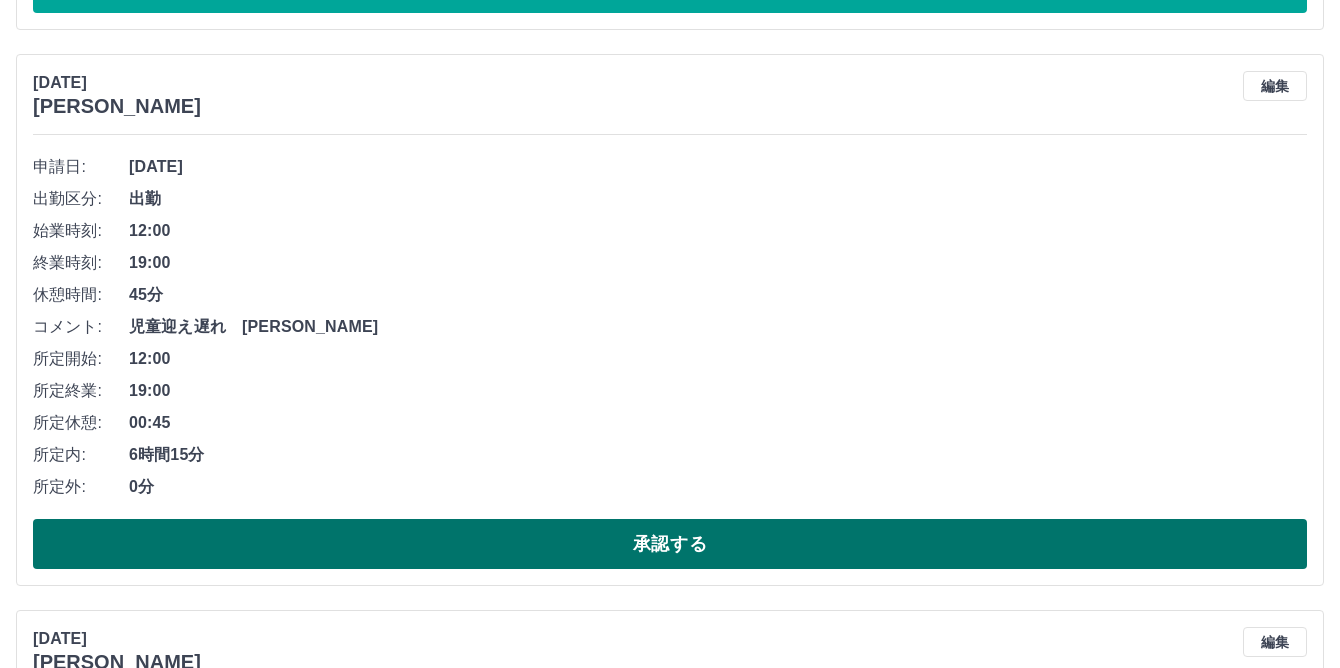 click on "承認する" at bounding box center [670, 544] 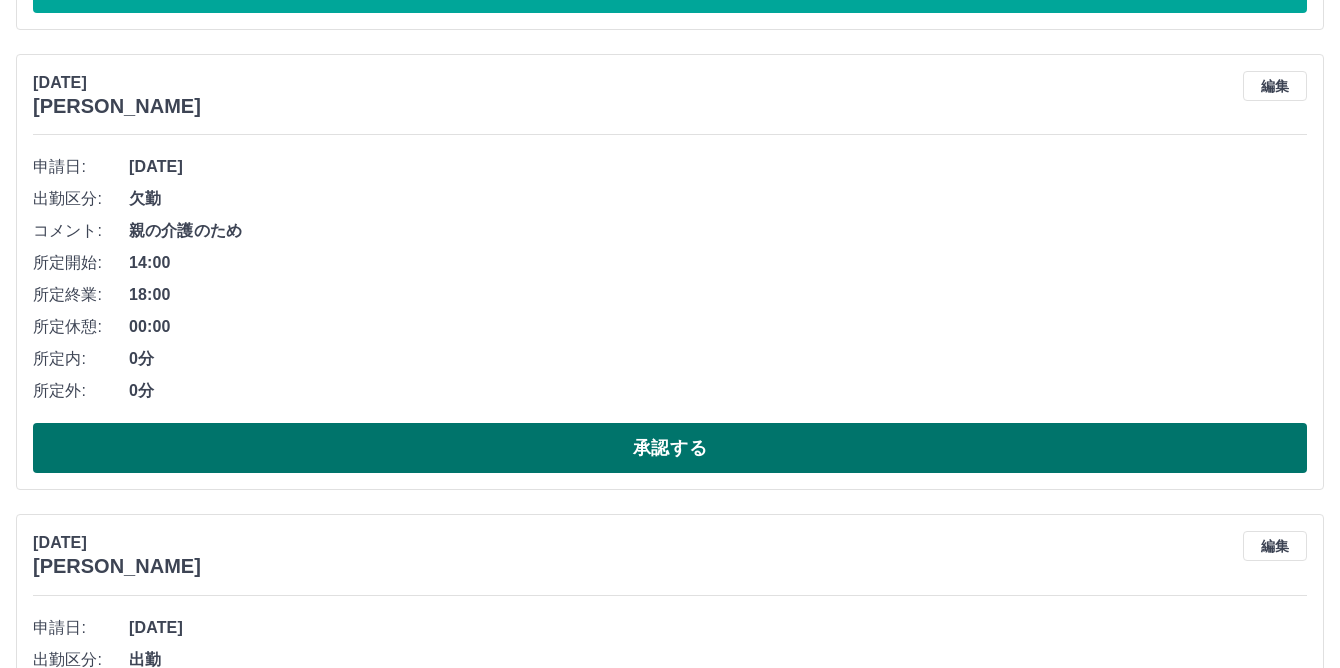 click on "承認する" at bounding box center [670, 448] 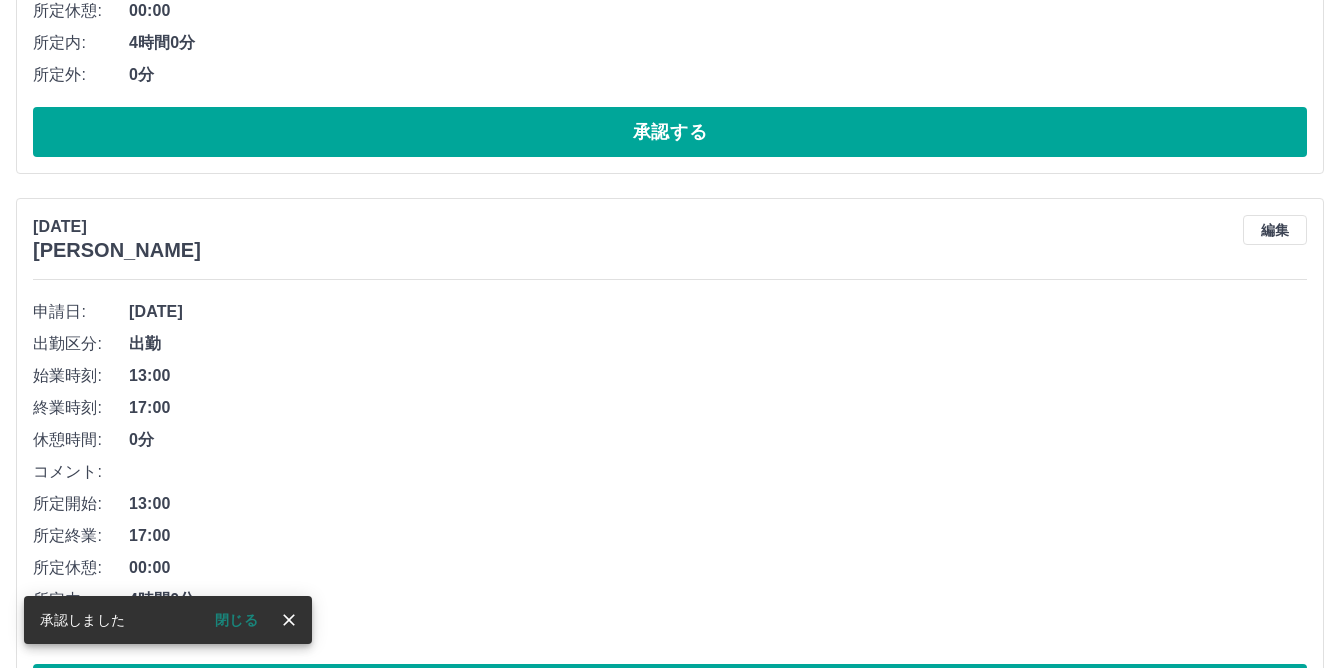 scroll, scrollTop: 1161, scrollLeft: 0, axis: vertical 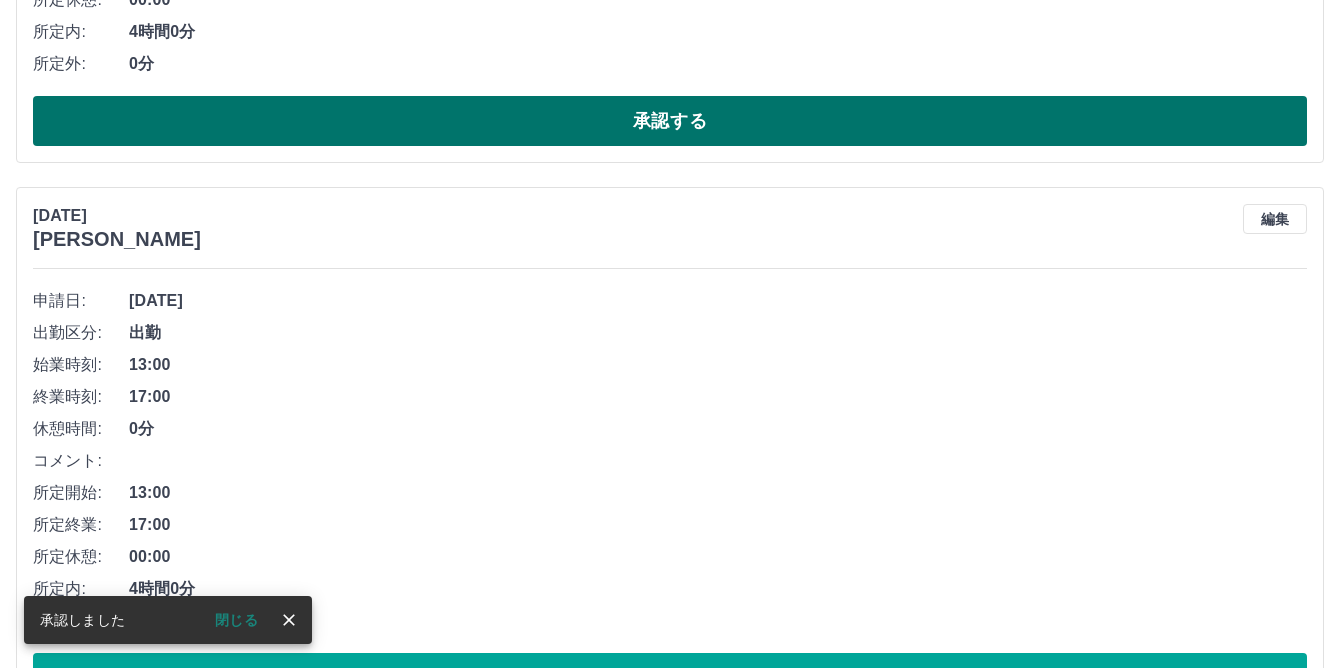 click on "承認する" at bounding box center [670, 121] 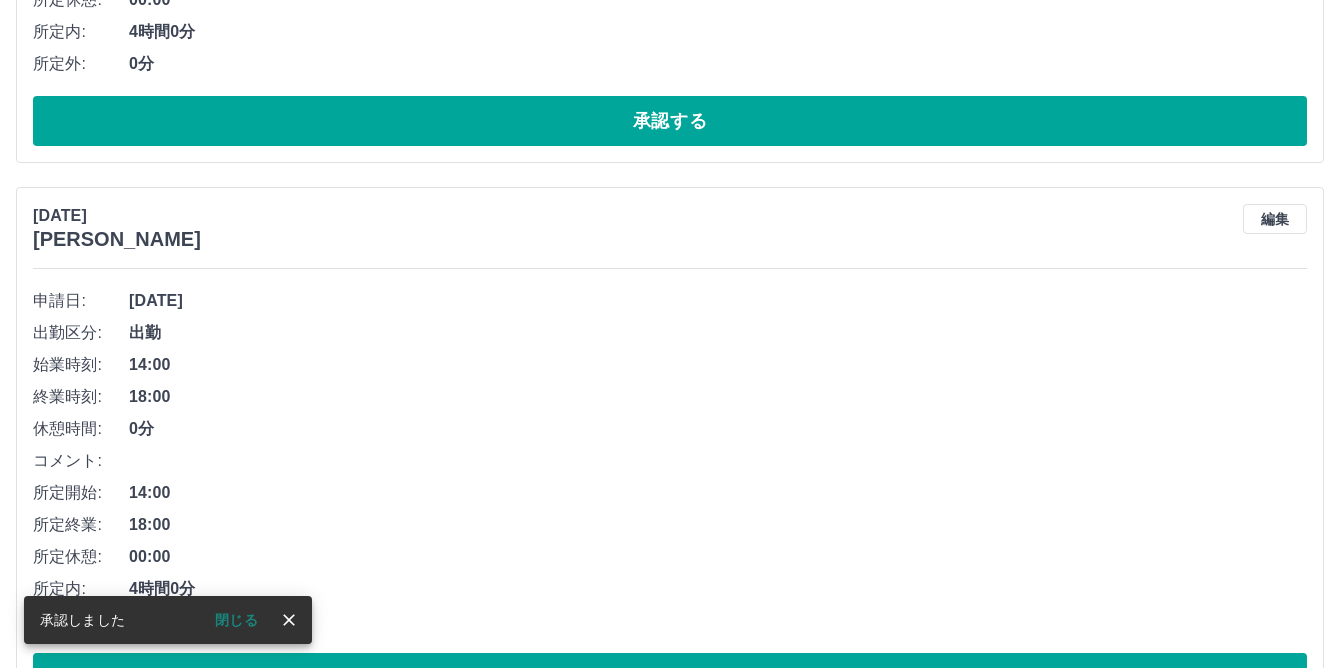 scroll, scrollTop: 605, scrollLeft: 0, axis: vertical 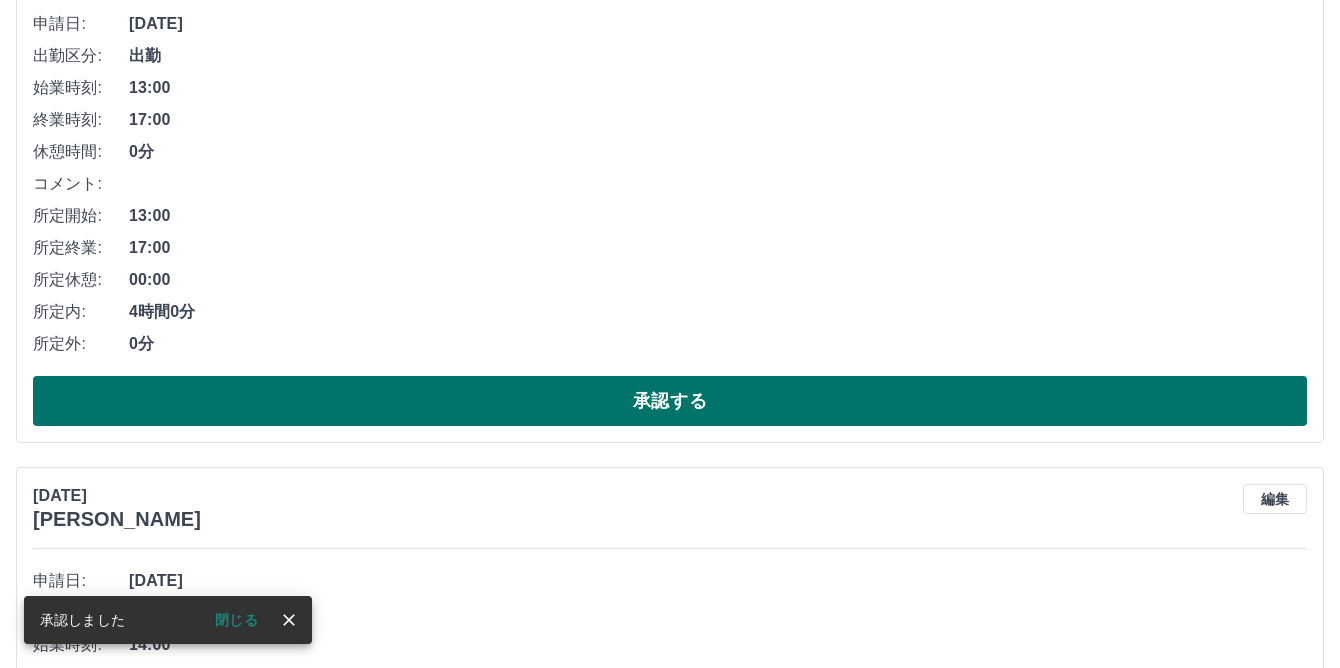 click on "承認する" at bounding box center [670, 401] 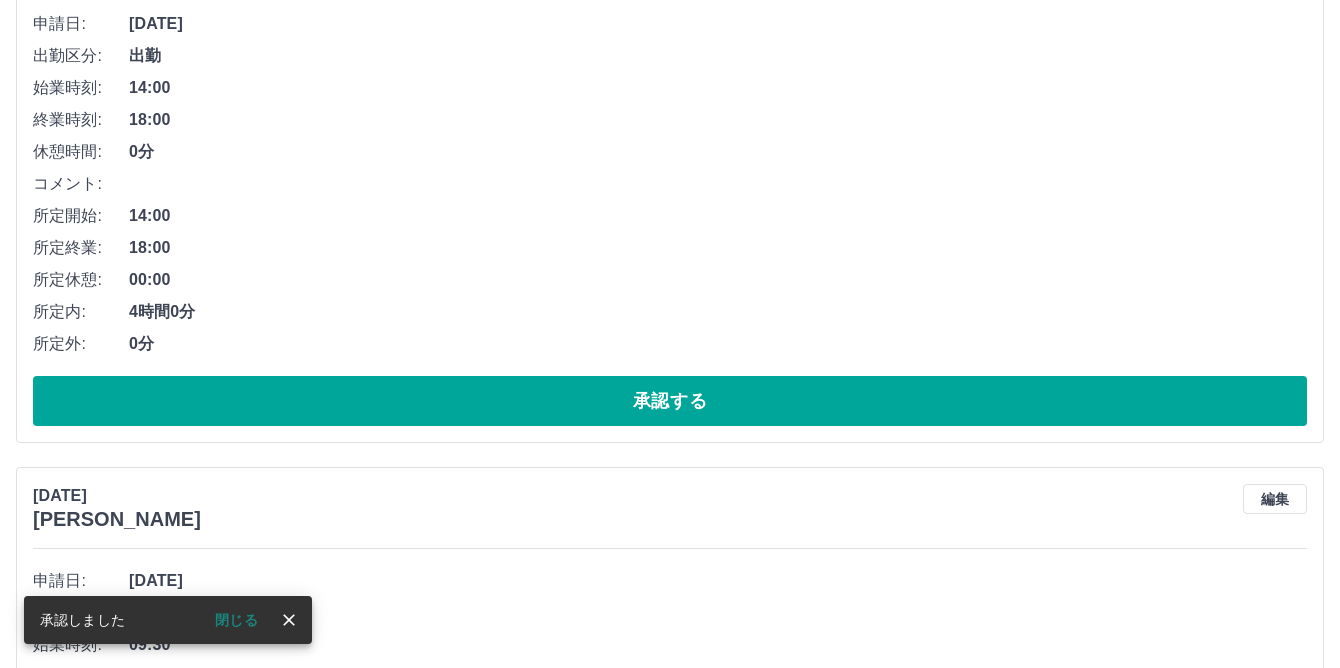 scroll, scrollTop: 325, scrollLeft: 0, axis: vertical 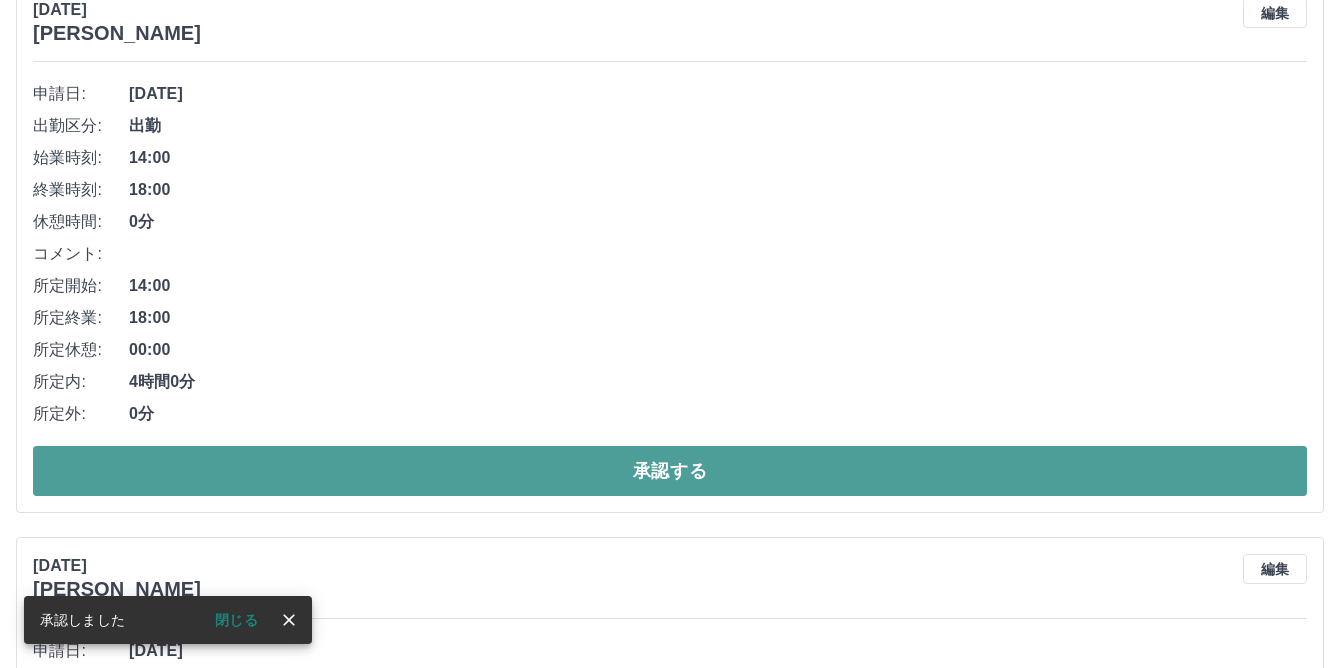 click on "承認する" at bounding box center [670, 471] 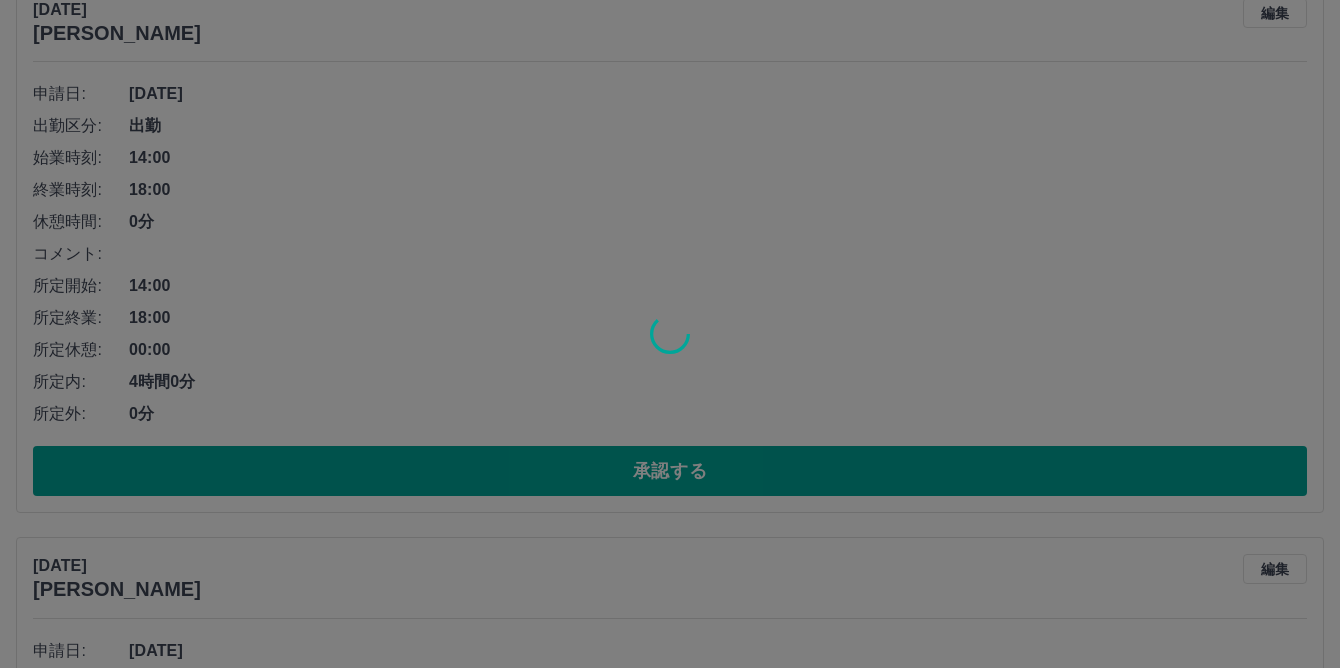 scroll, scrollTop: 255, scrollLeft: 0, axis: vertical 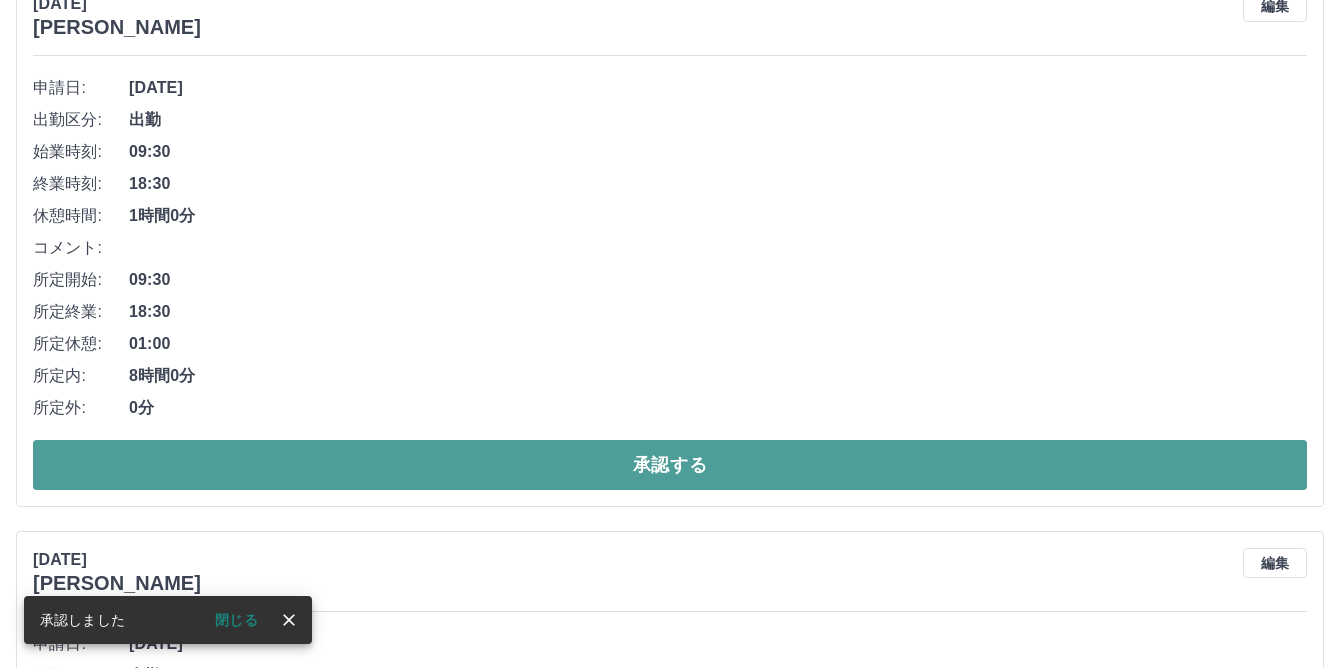 click on "承認する" at bounding box center (670, 465) 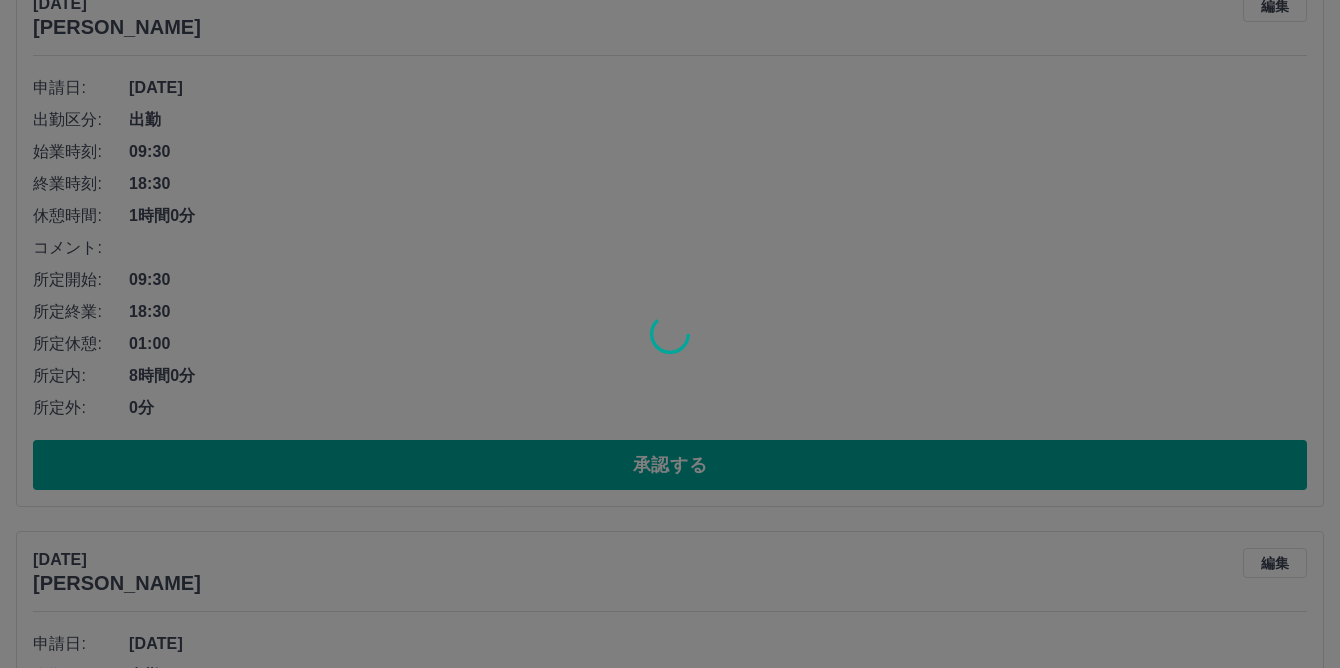 scroll, scrollTop: 0, scrollLeft: 0, axis: both 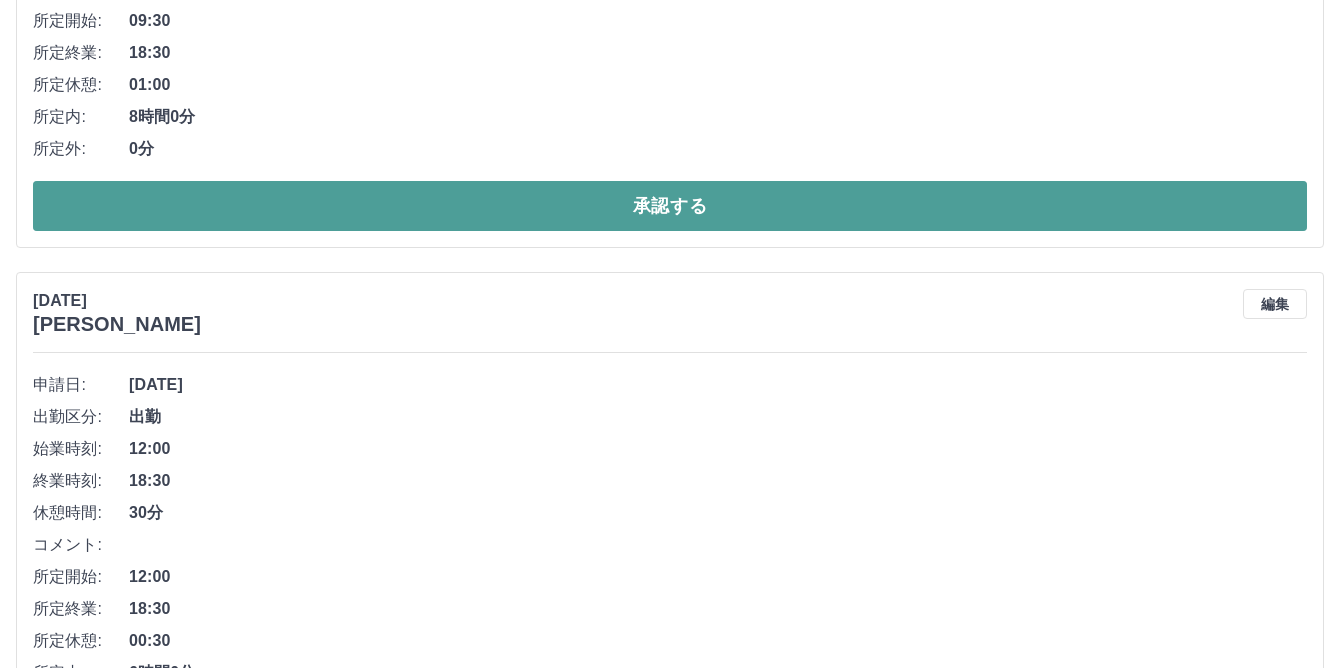click on "承認する" at bounding box center [670, 206] 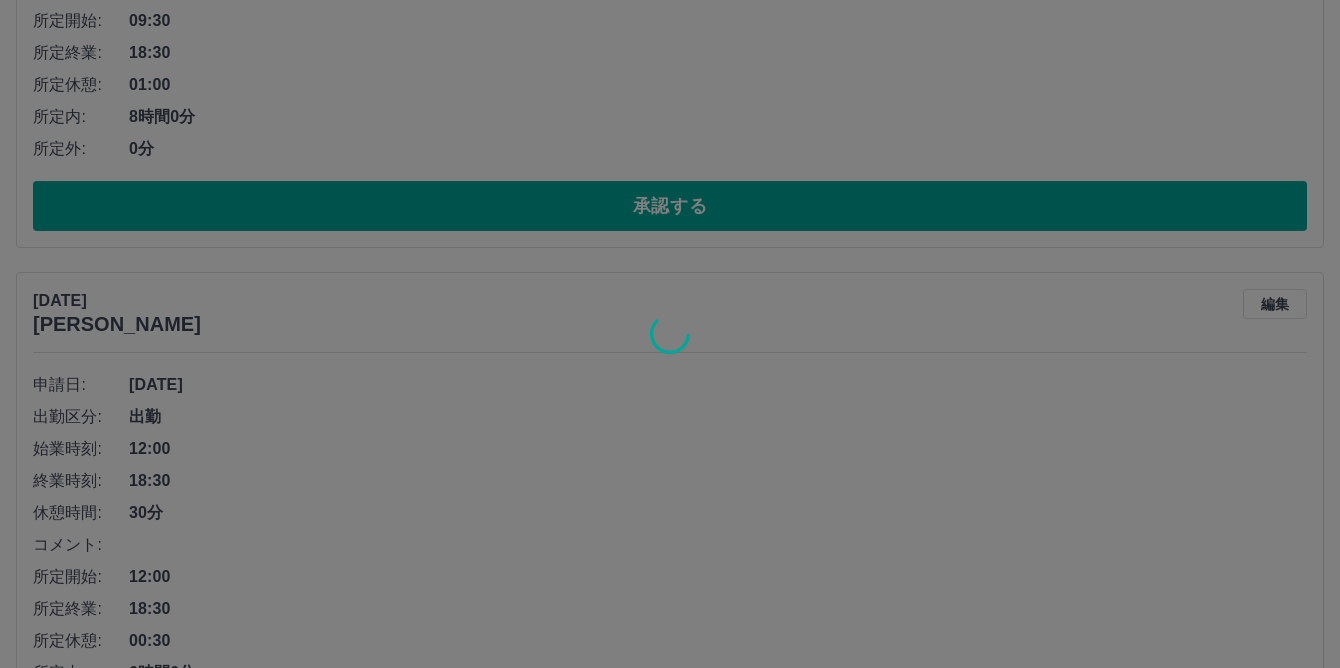 scroll, scrollTop: 0, scrollLeft: 0, axis: both 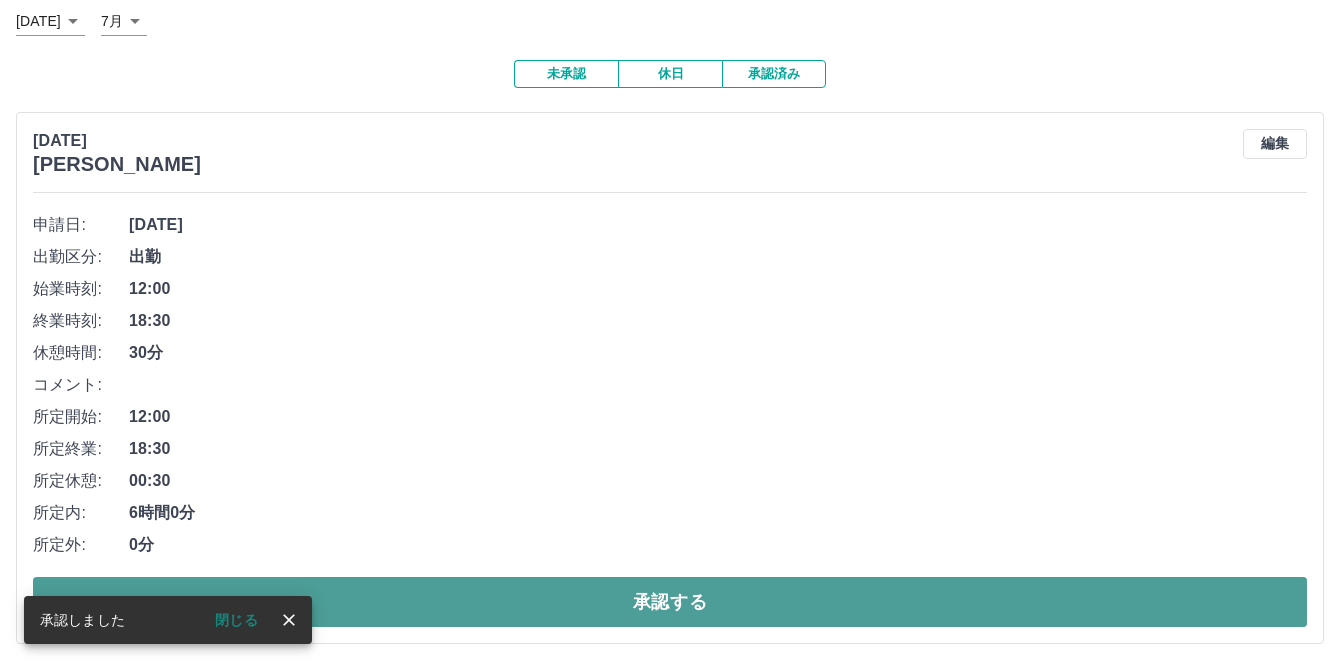 click on "承認する" at bounding box center (670, 602) 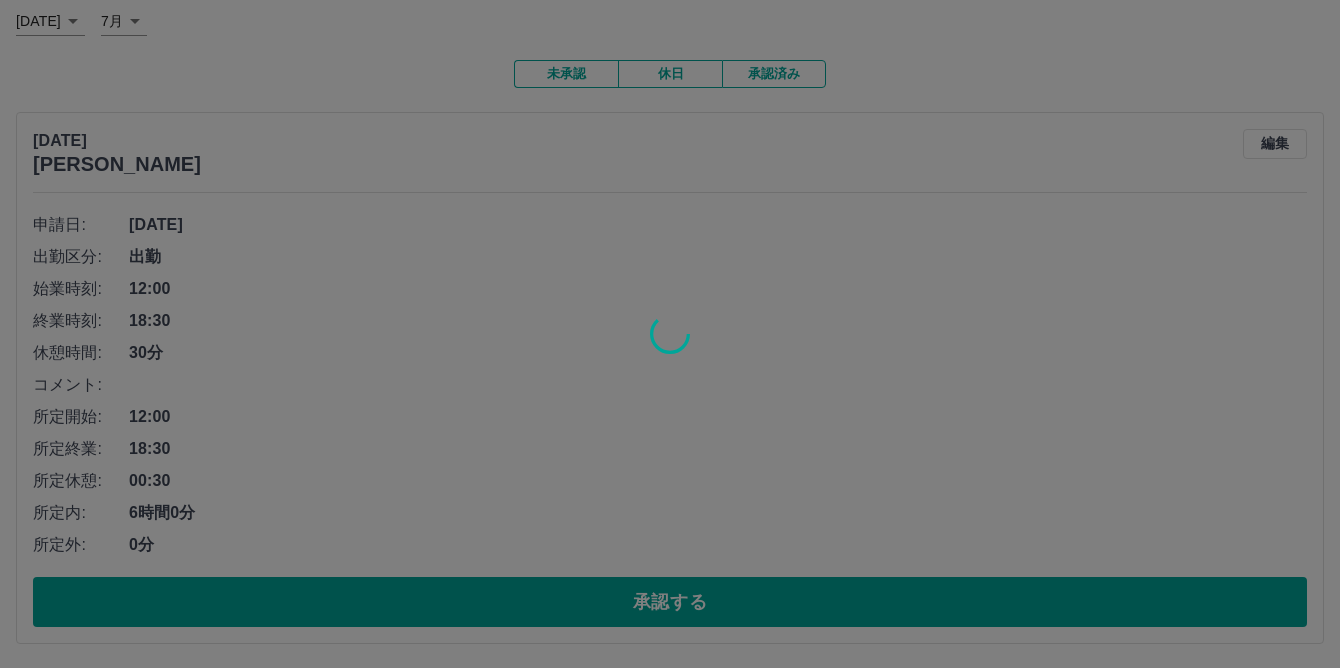scroll, scrollTop: 0, scrollLeft: 0, axis: both 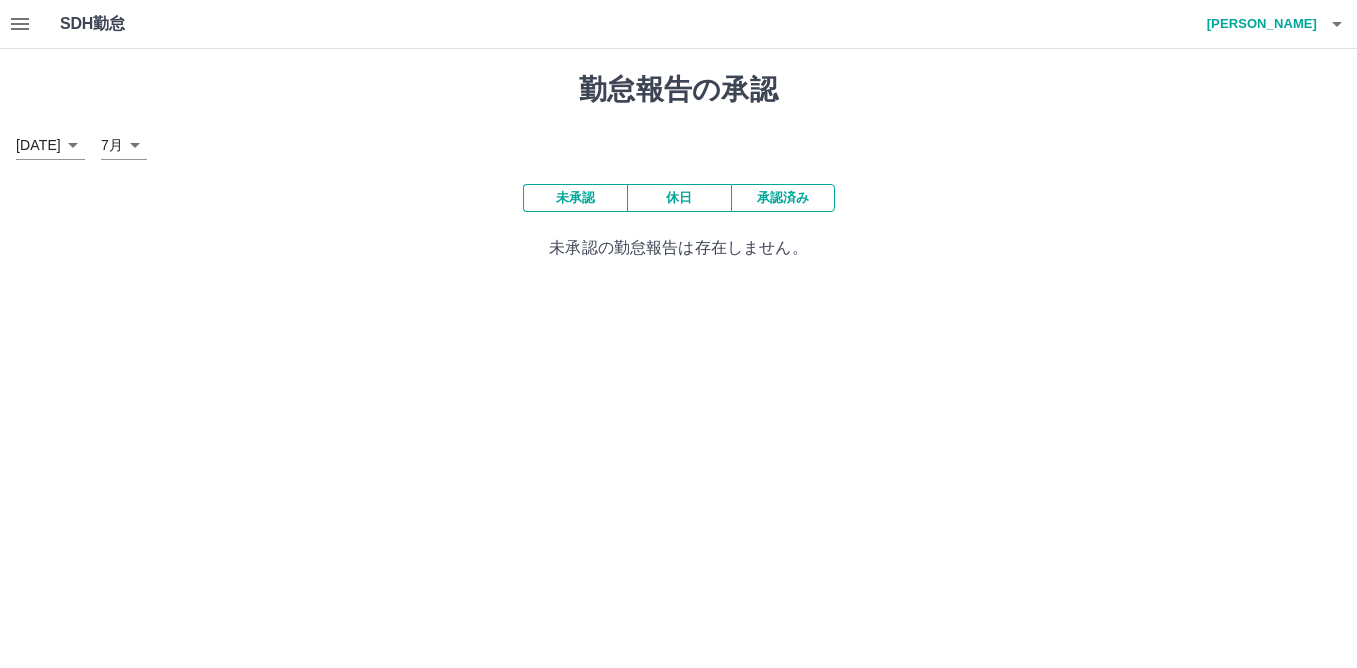 click 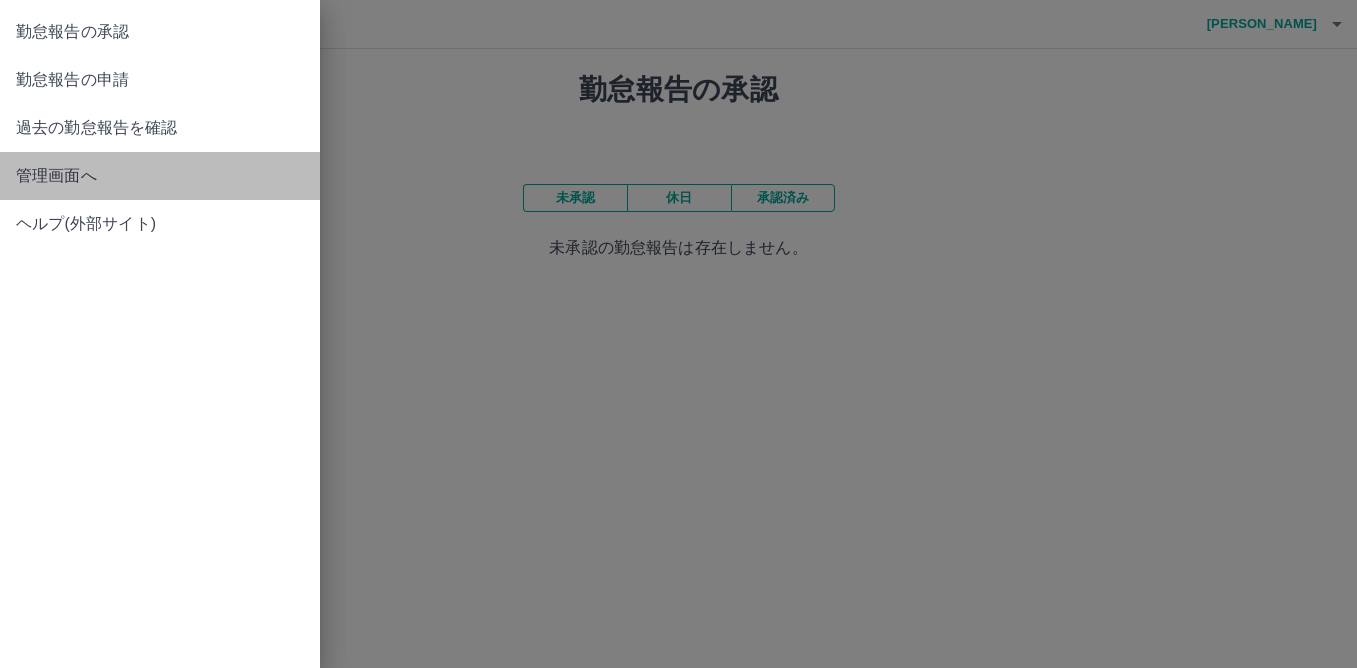 click on "管理画面へ" at bounding box center (160, 176) 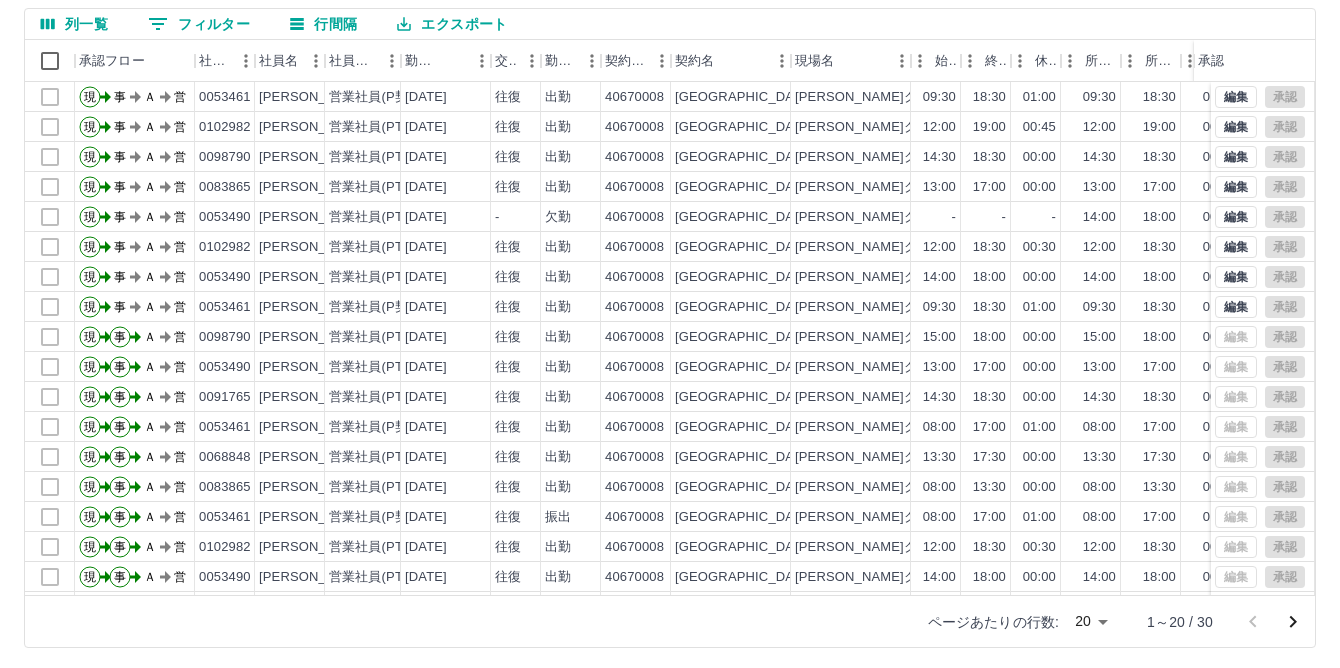 scroll, scrollTop: 177, scrollLeft: 0, axis: vertical 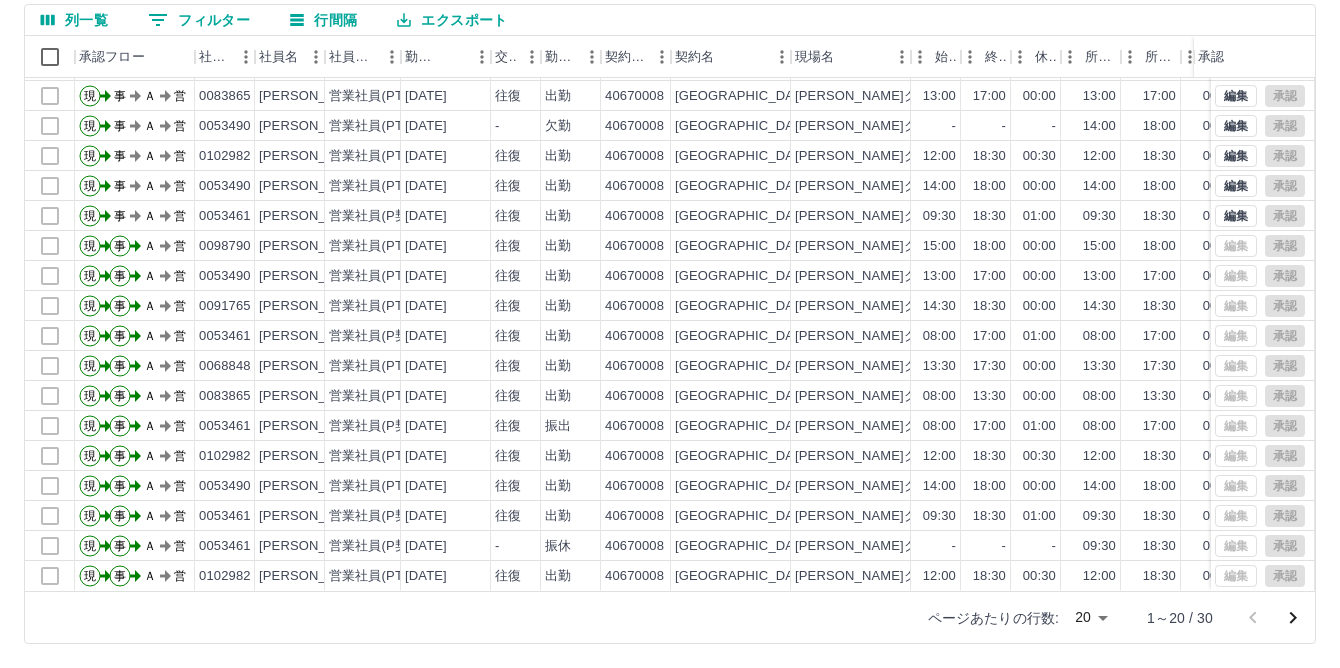 click 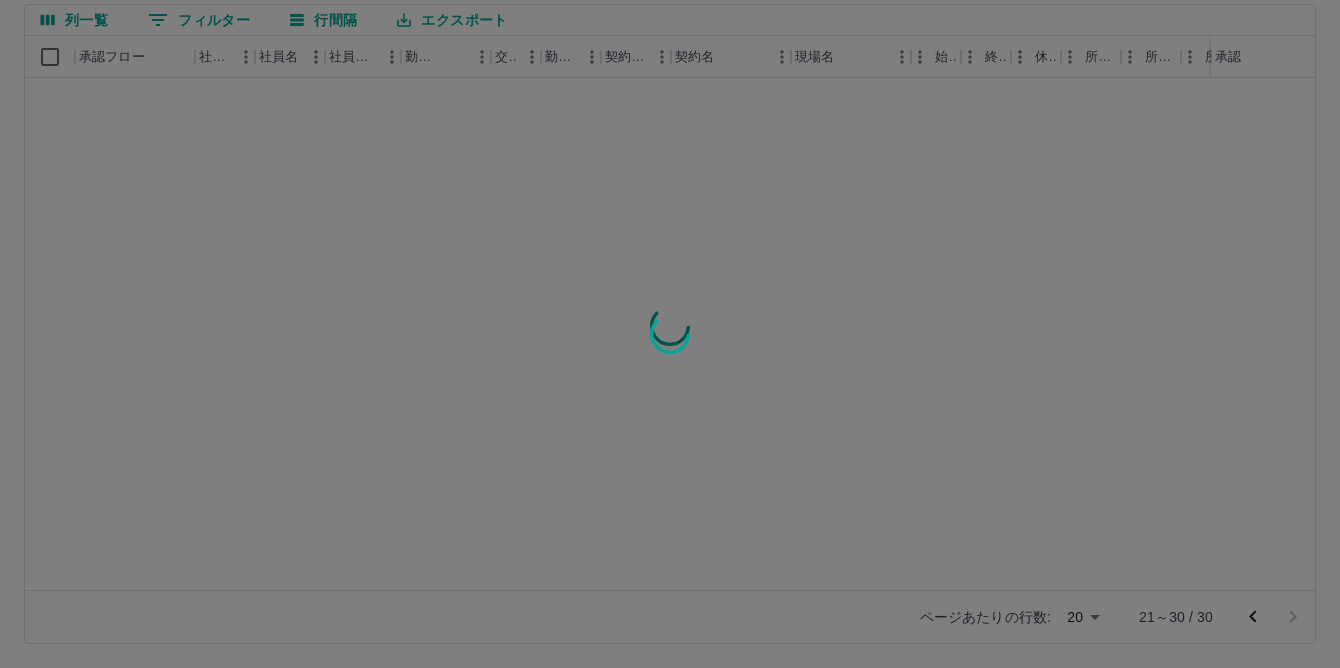 scroll, scrollTop: 0, scrollLeft: 0, axis: both 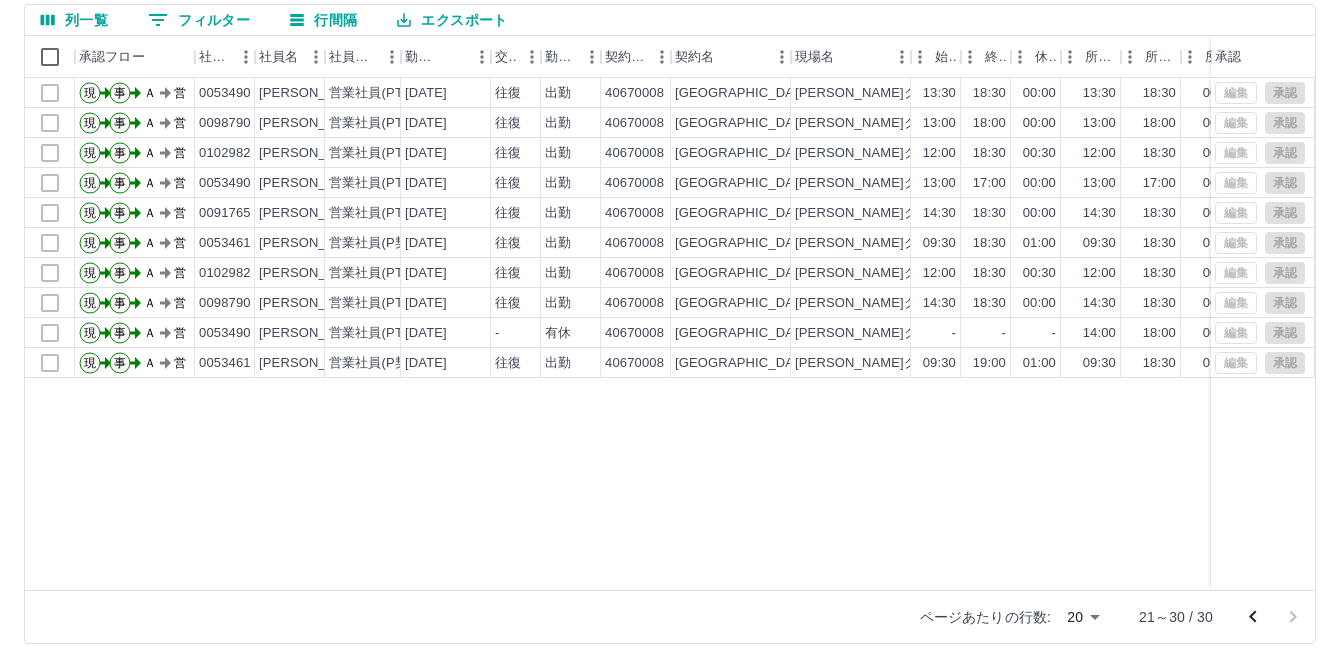 click 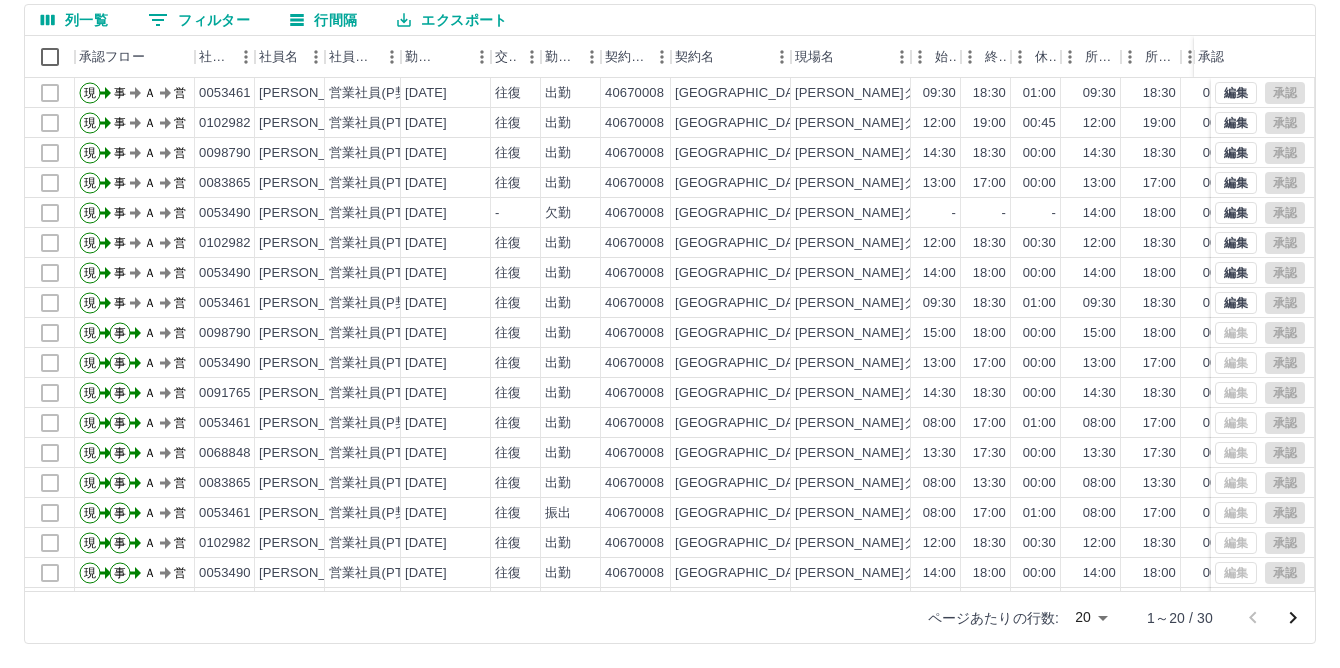 scroll, scrollTop: 104, scrollLeft: 0, axis: vertical 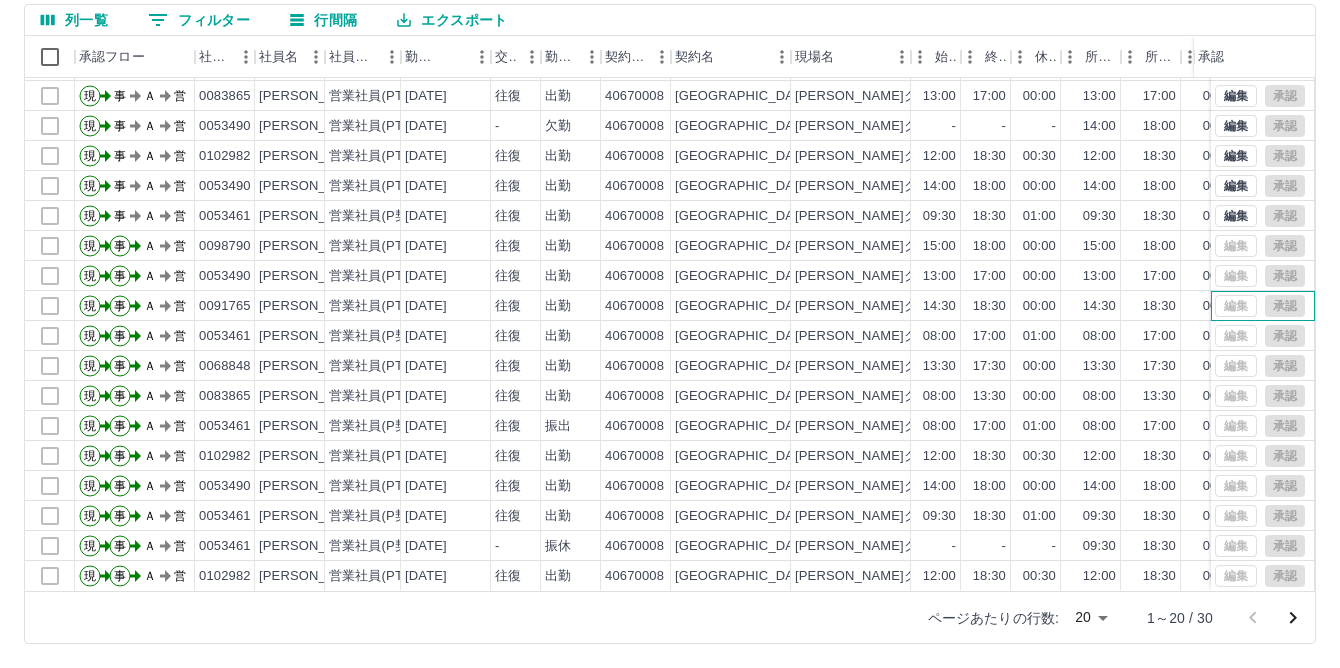 drag, startPoint x: 1296, startPoint y: 280, endPoint x: 1308, endPoint y: 228, distance: 53.366657 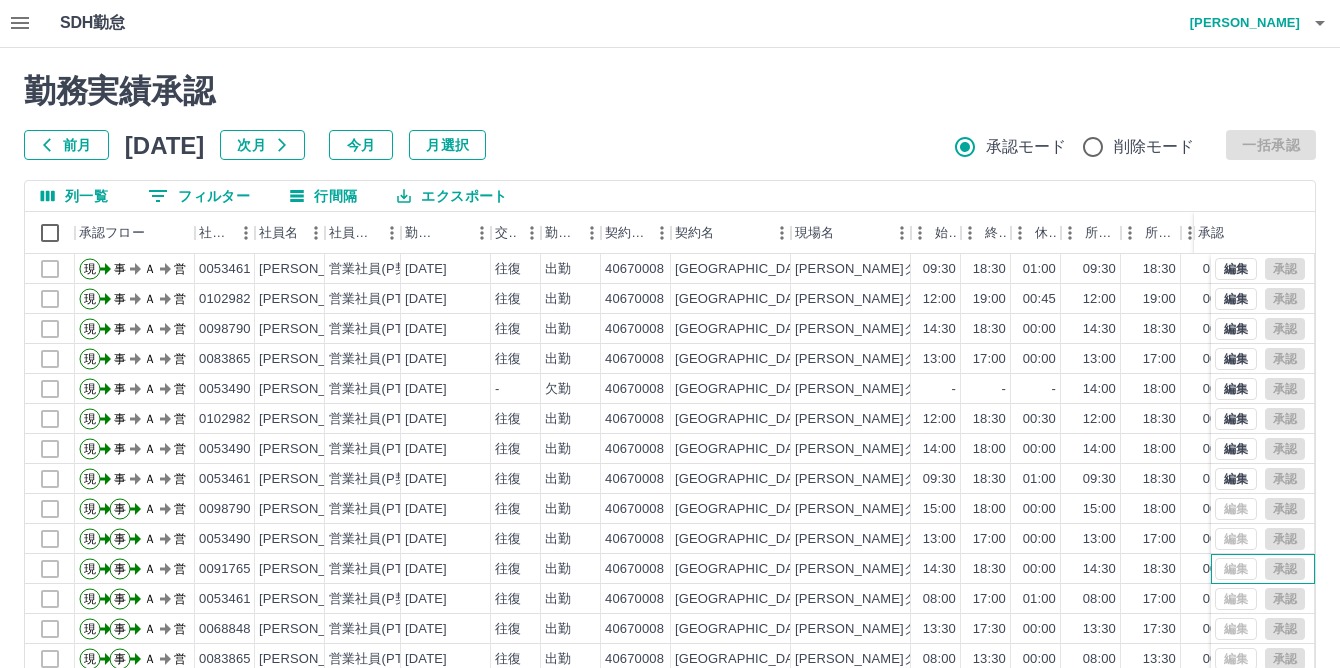scroll, scrollTop: 0, scrollLeft: 0, axis: both 